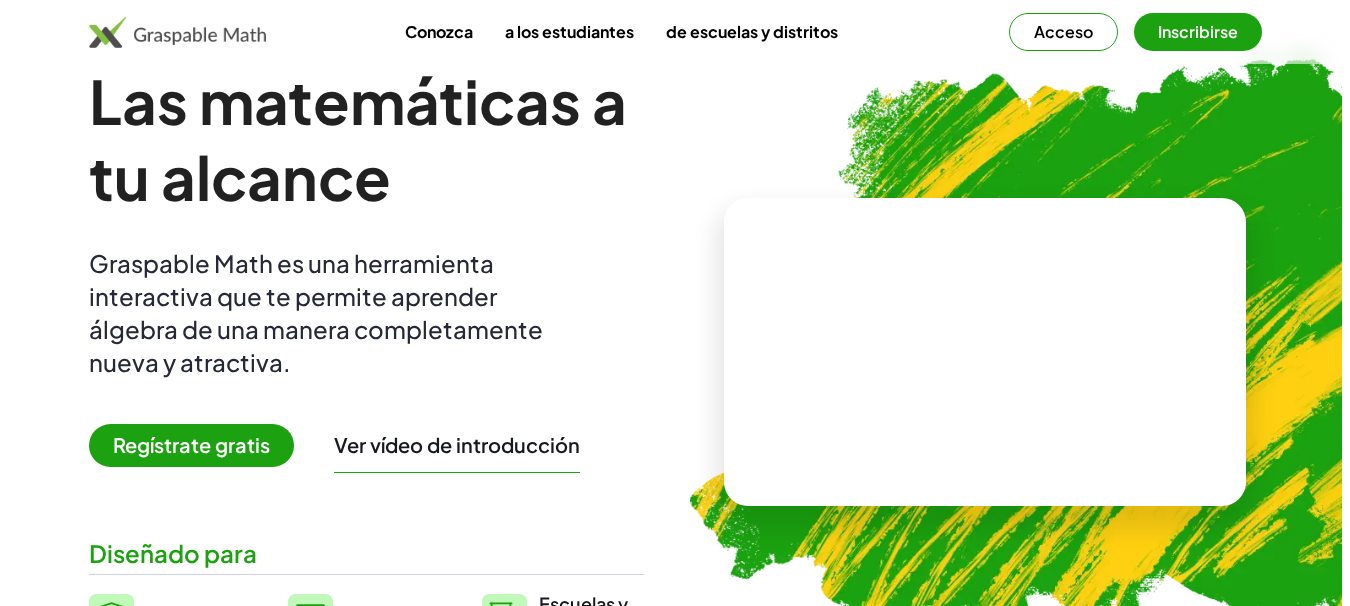 scroll, scrollTop: 0, scrollLeft: 0, axis: both 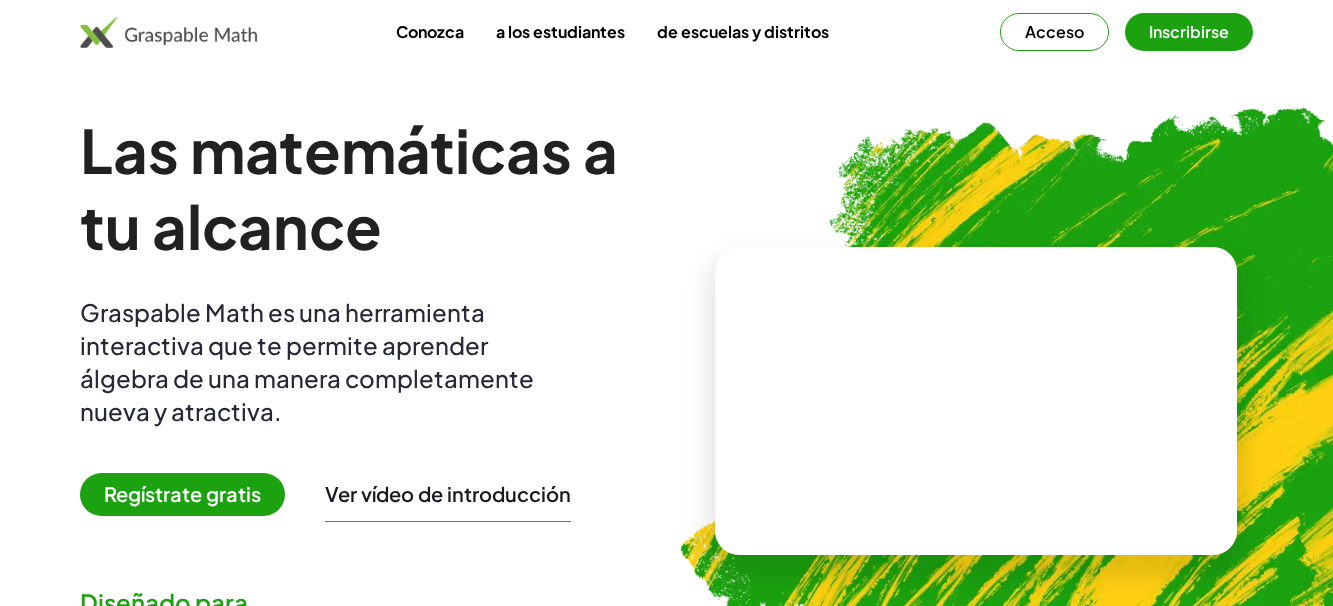 click on "Inscribirse" at bounding box center (1189, 31) 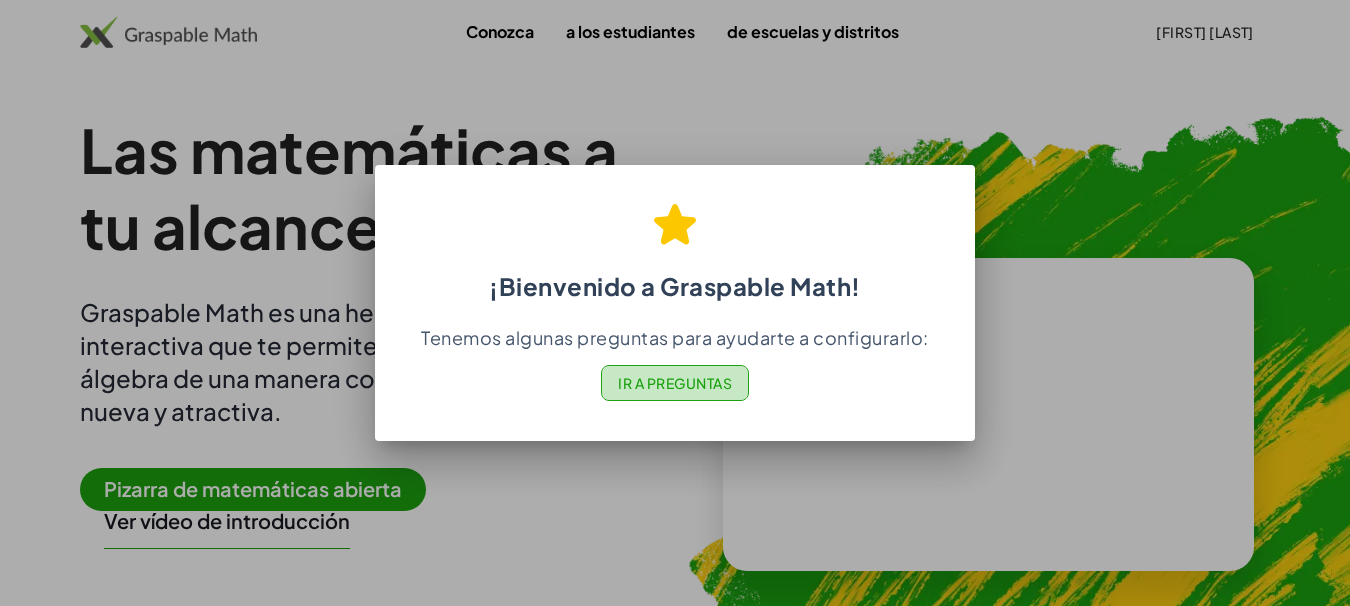click on "Ir a Preguntas" at bounding box center (675, 383) 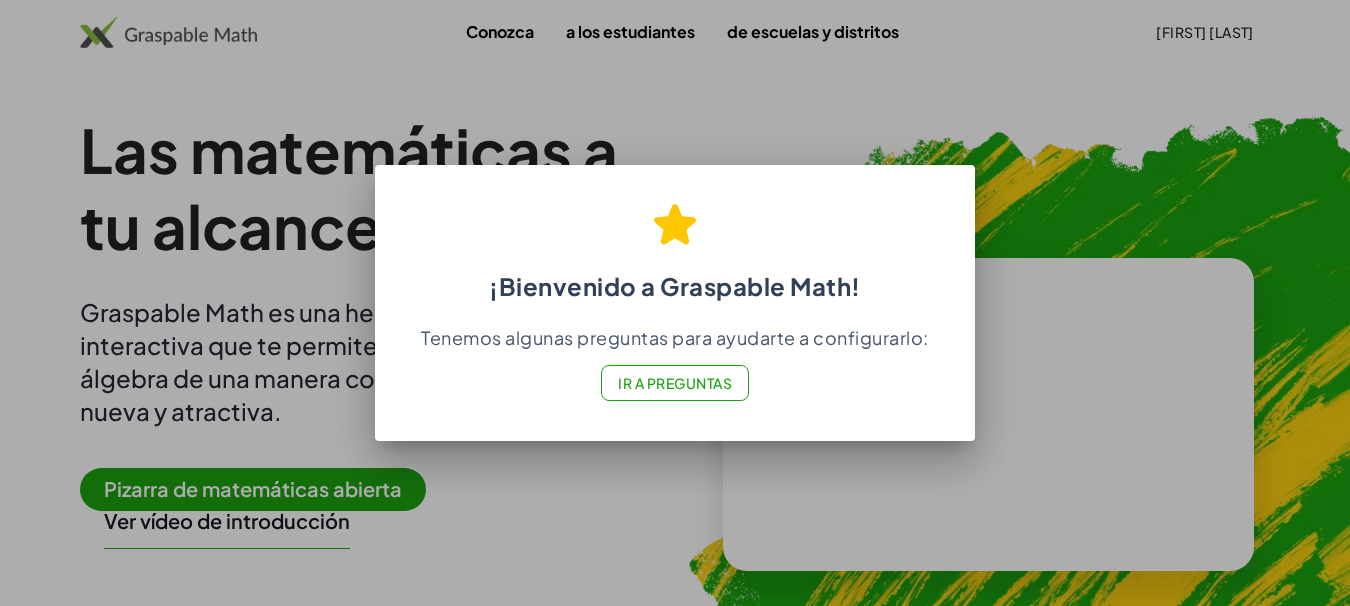 click at bounding box center [675, 303] 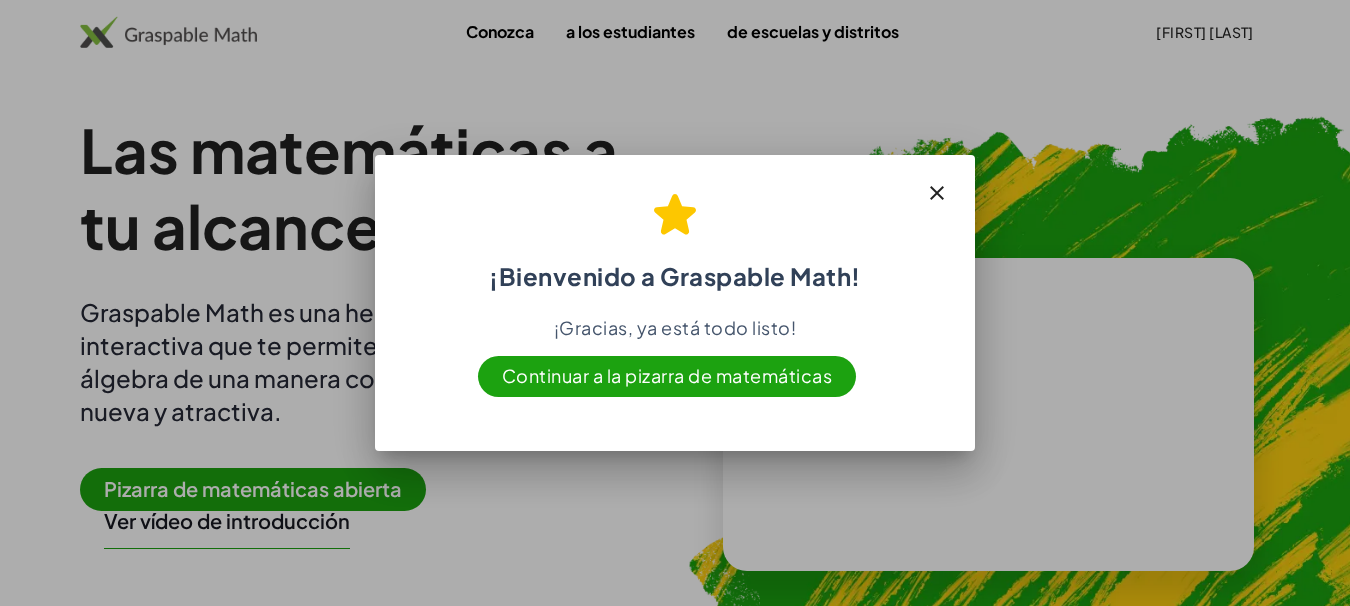 click on "Continuar a la pizarra de matemáticas" at bounding box center [667, 375] 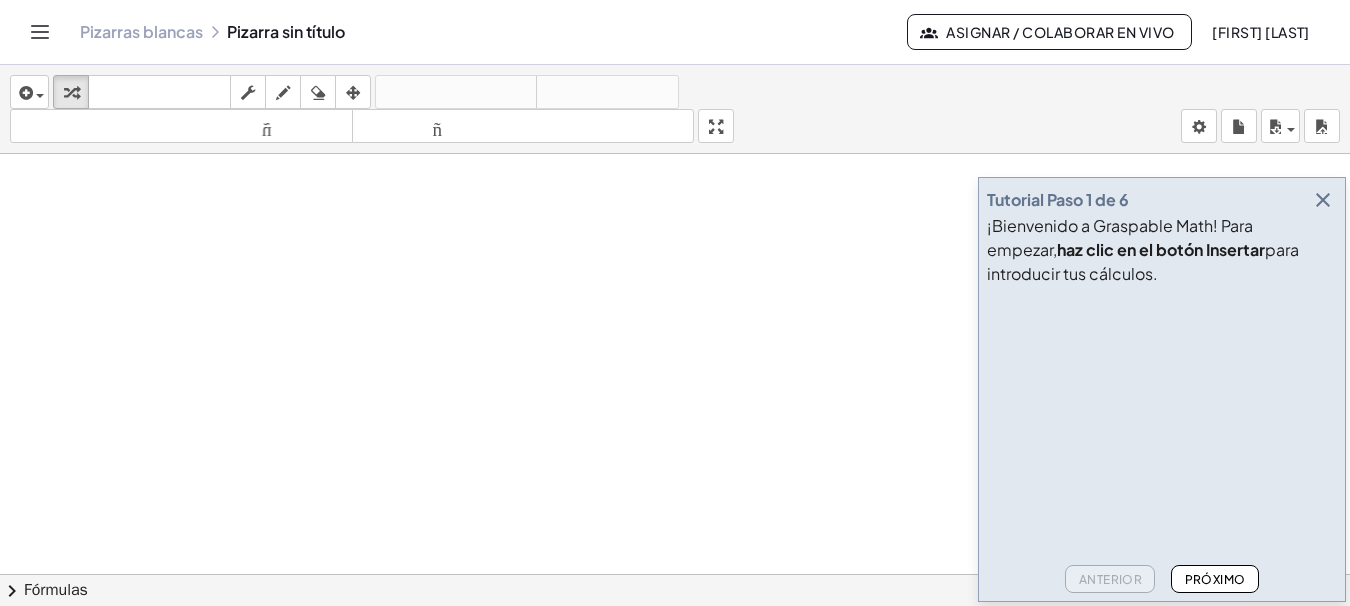 drag, startPoint x: 727, startPoint y: 267, endPoint x: 663, endPoint y: 262, distance: 64.195015 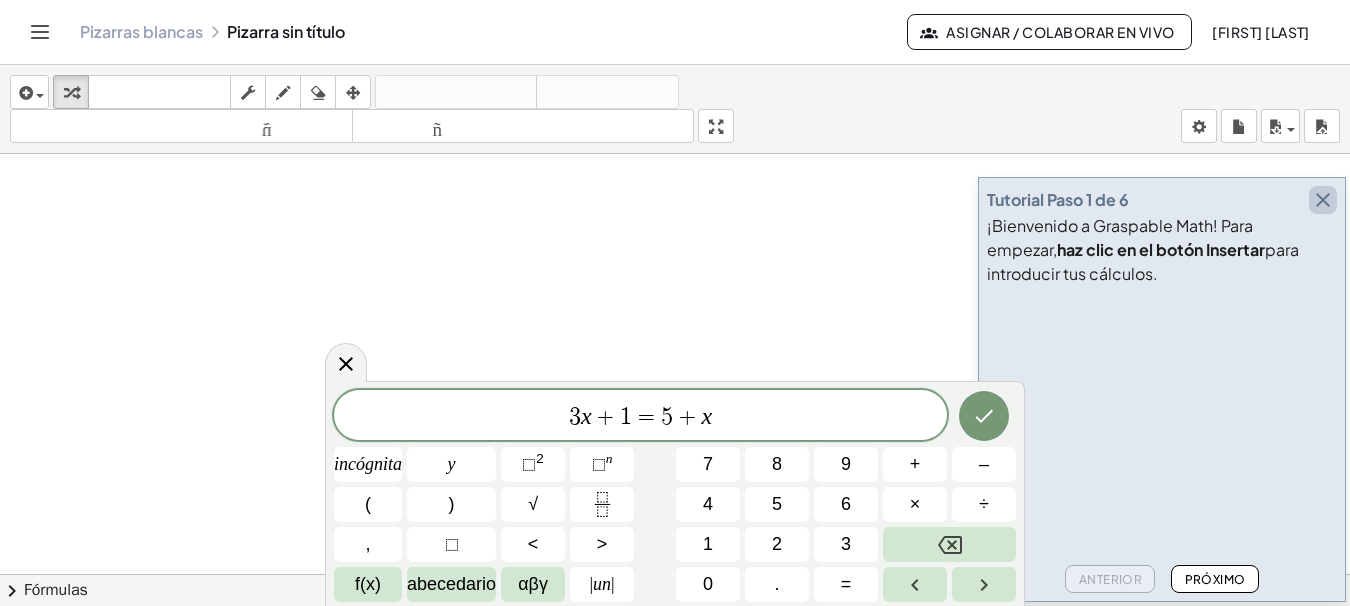 click at bounding box center (1323, 200) 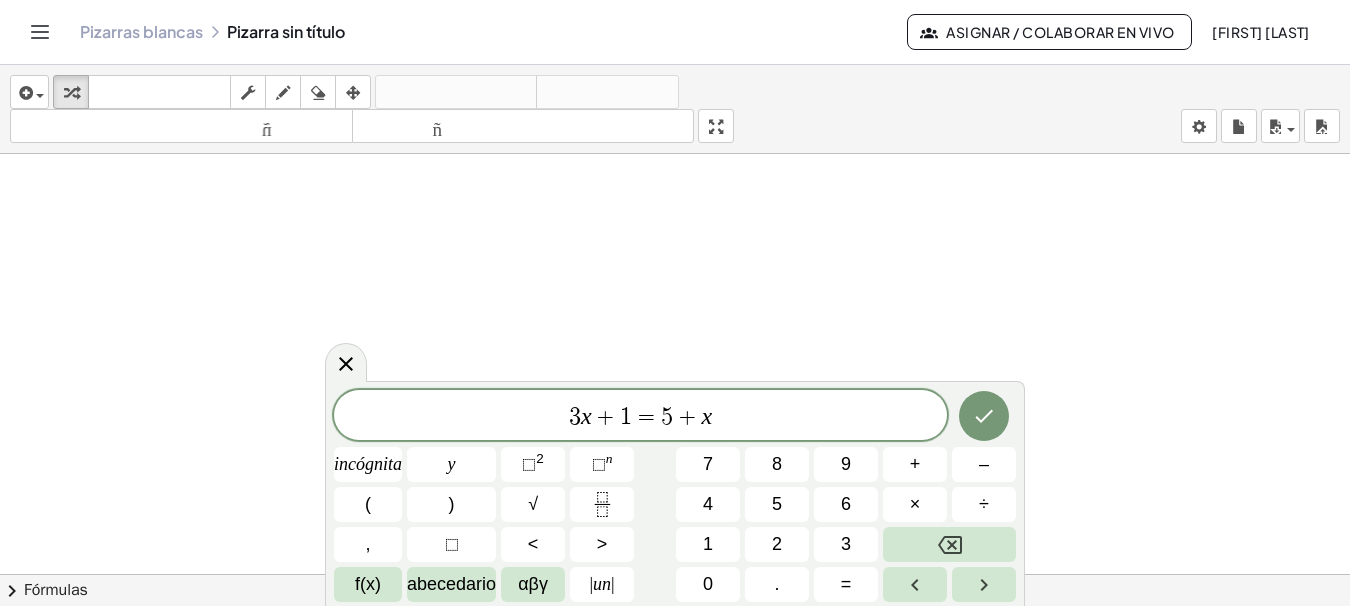 scroll, scrollTop: 0, scrollLeft: 0, axis: both 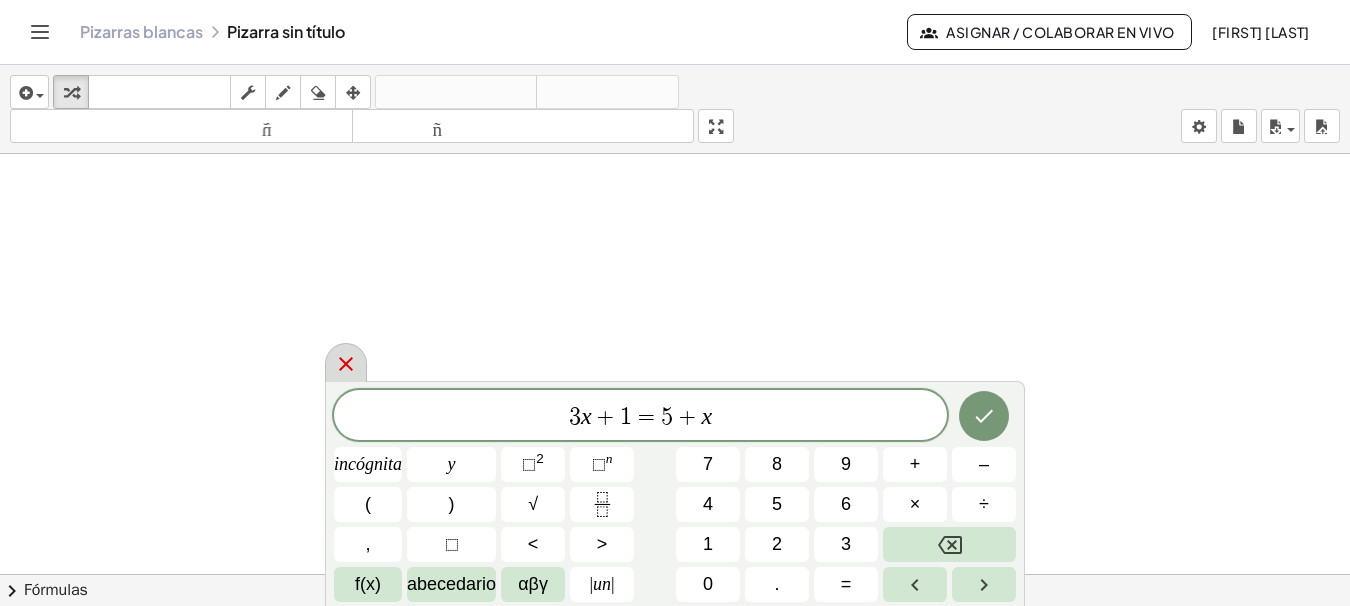 click 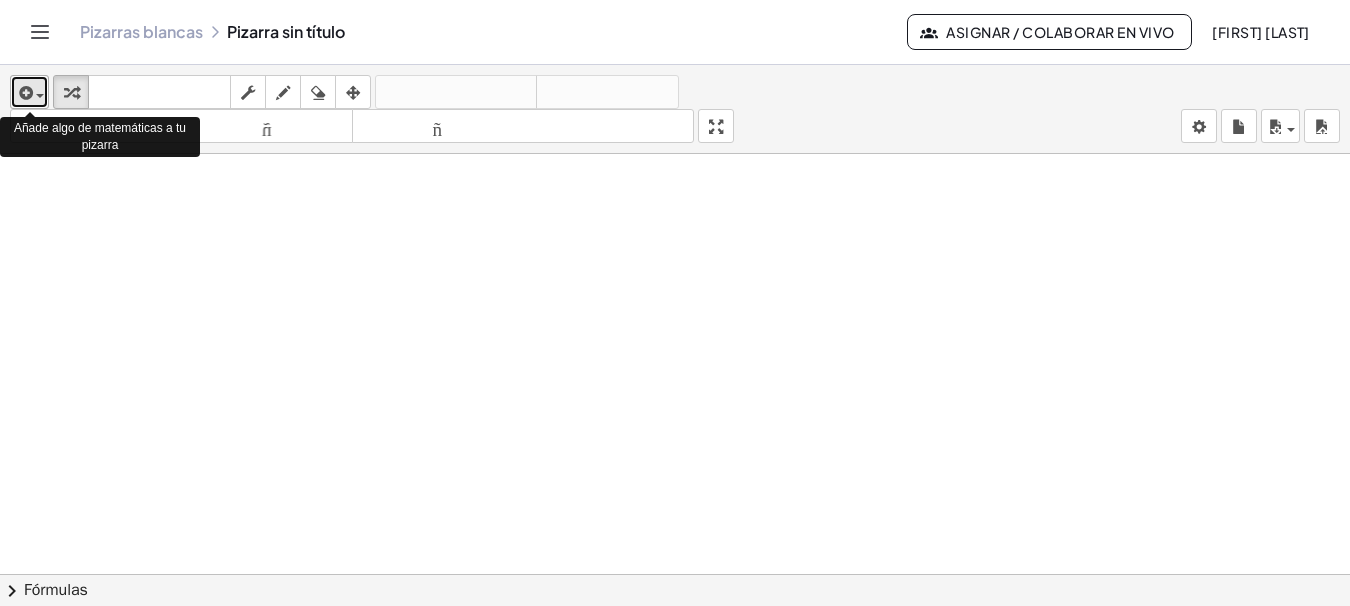 click at bounding box center [24, 93] 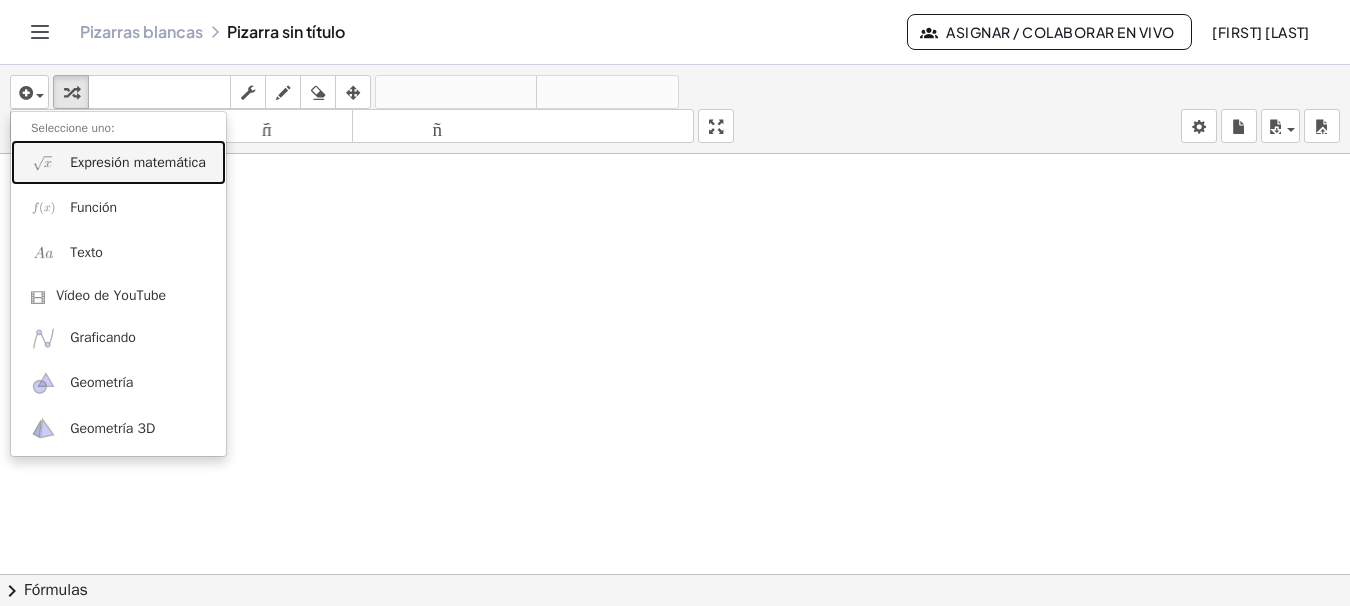click on "Expresión matemática" at bounding box center (138, 162) 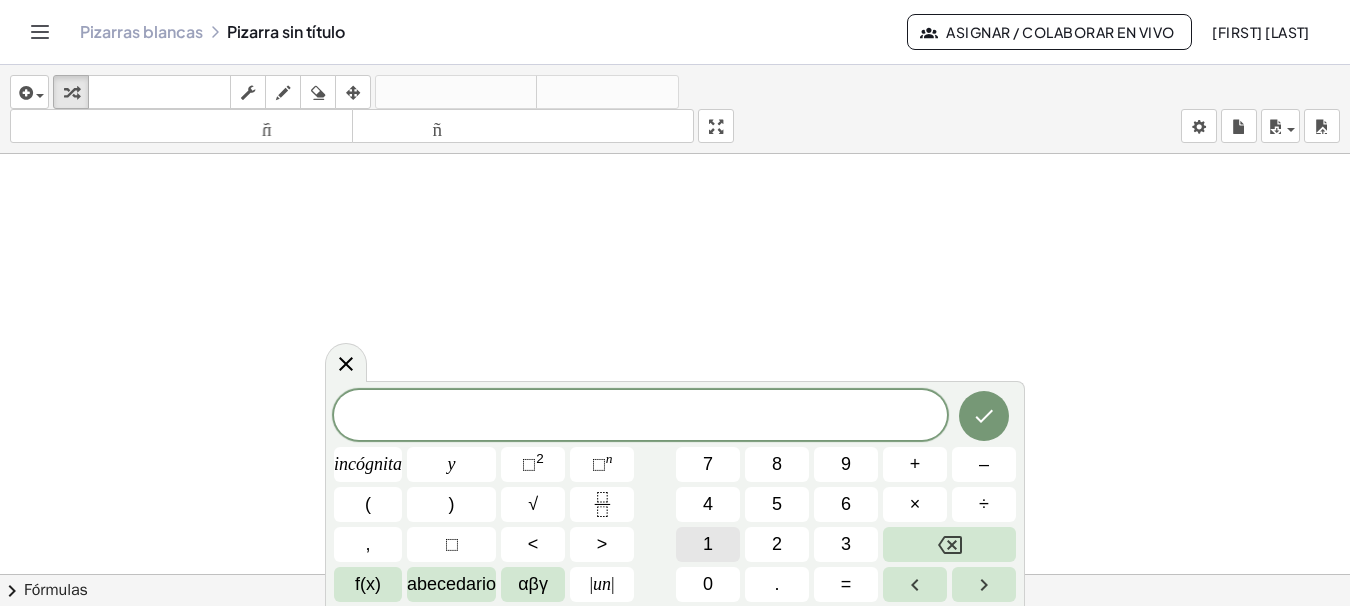 click on "1" at bounding box center (708, 544) 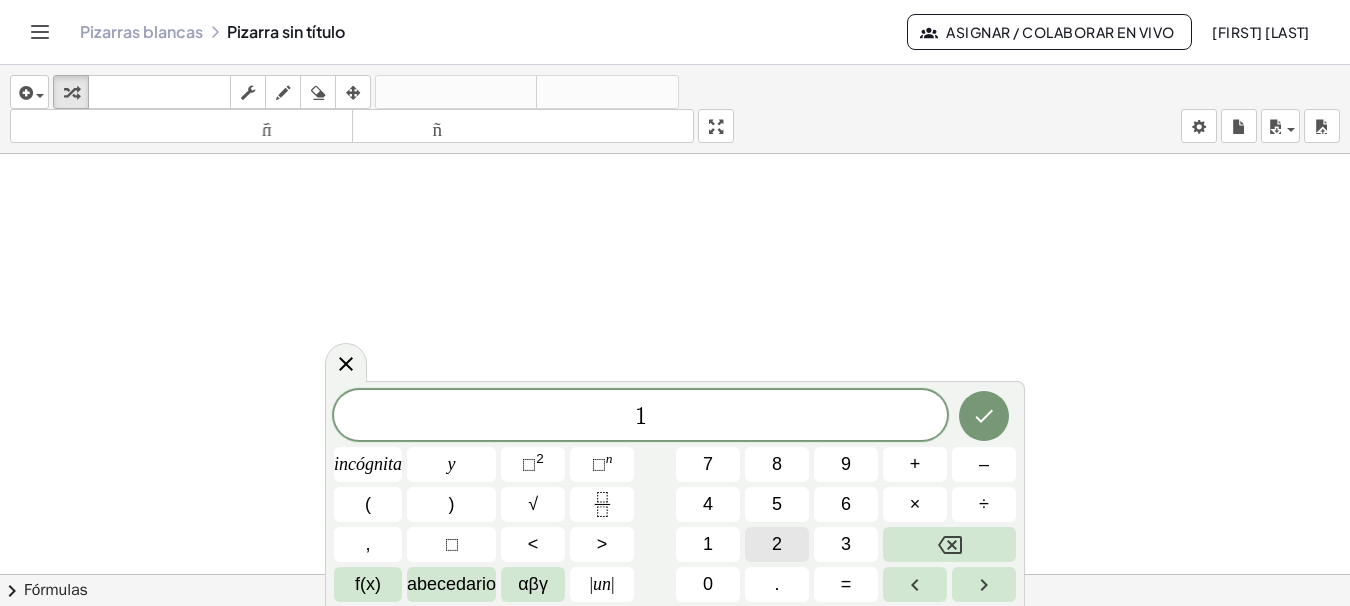 click on "2" at bounding box center (777, 544) 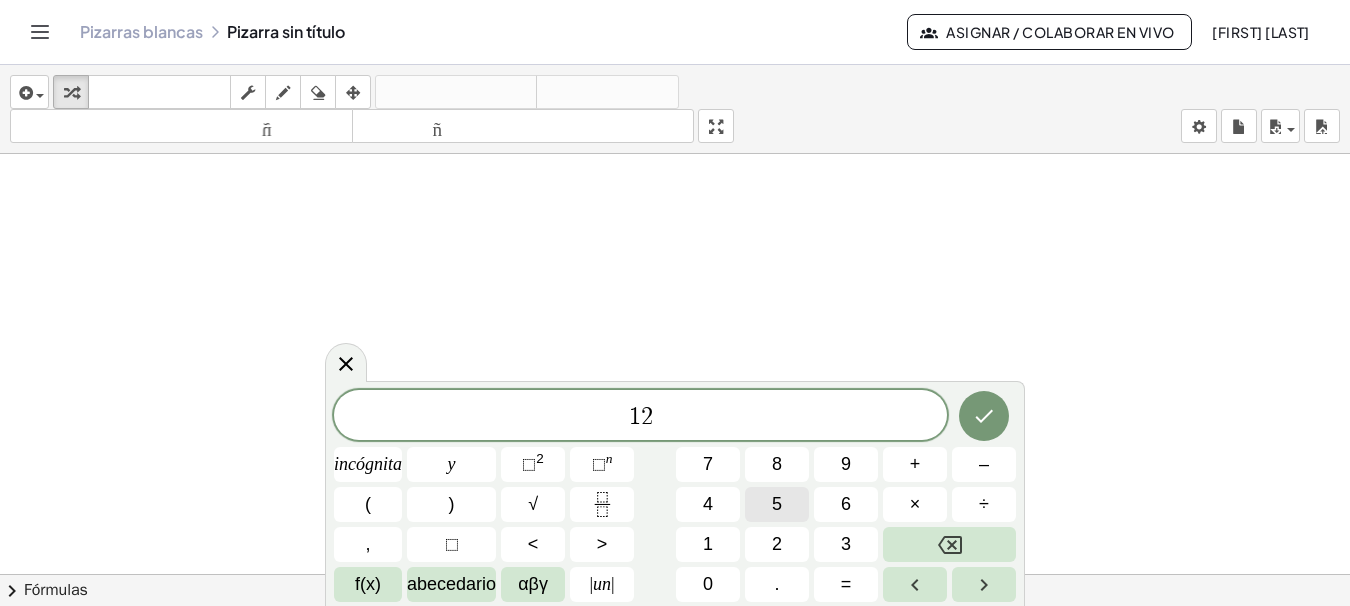 click on "5" at bounding box center (777, 504) 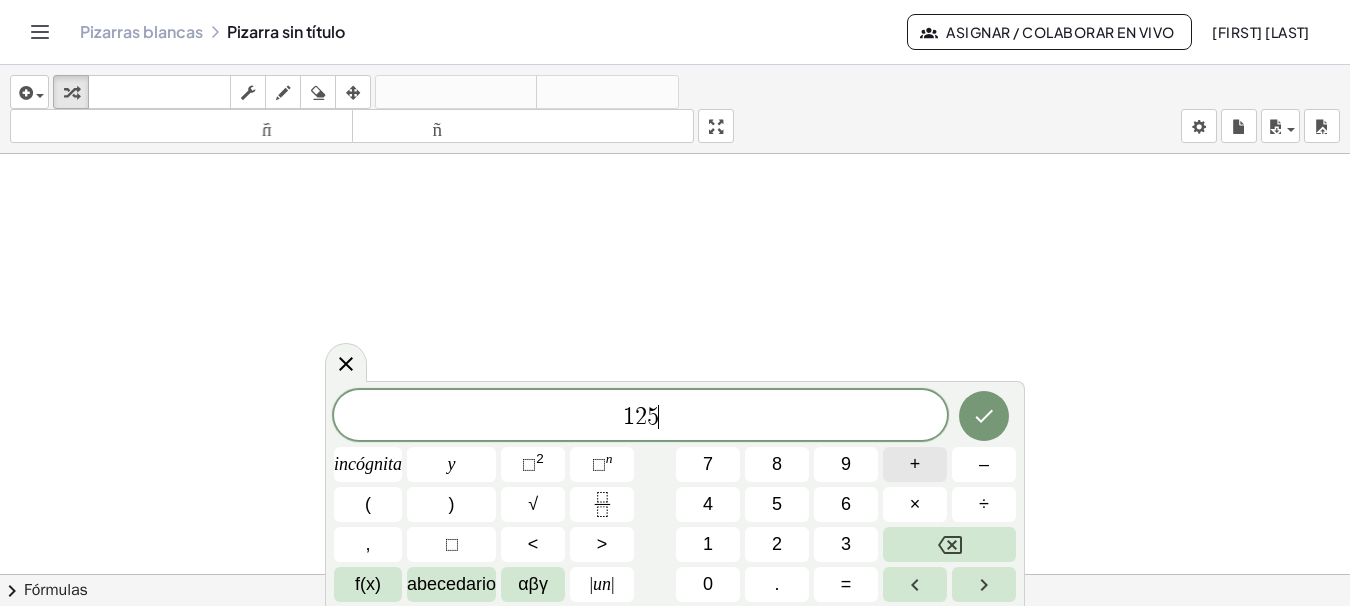 click on "+" at bounding box center (915, 464) 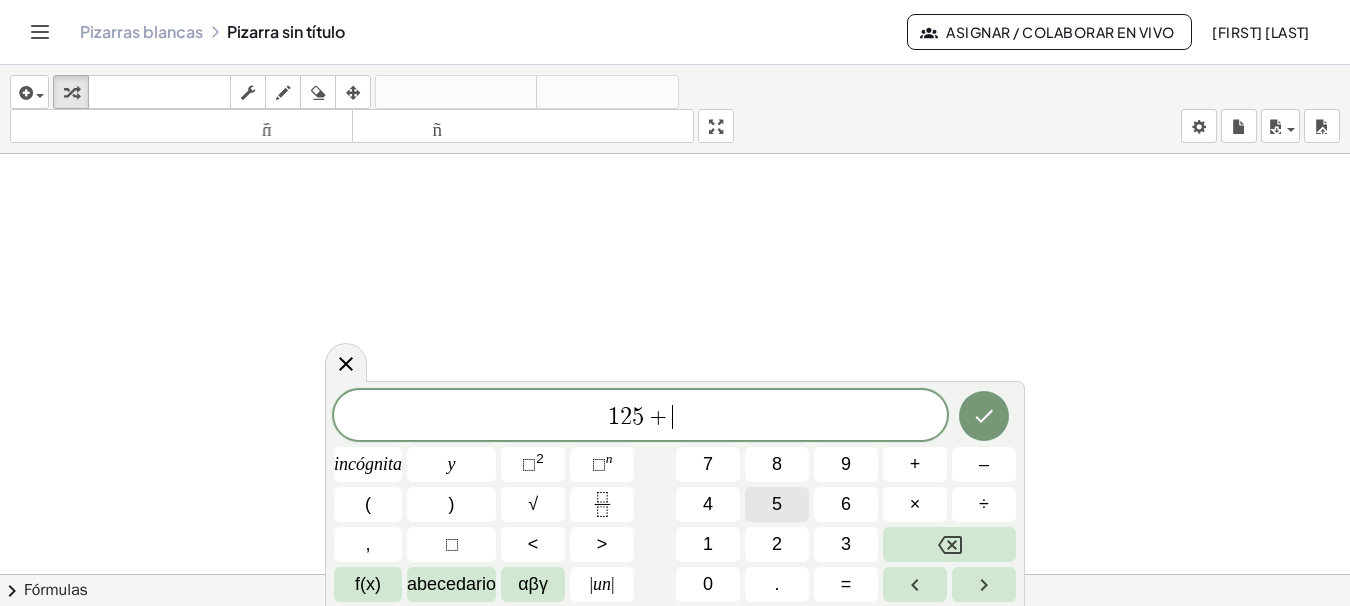 click on "5" at bounding box center [777, 504] 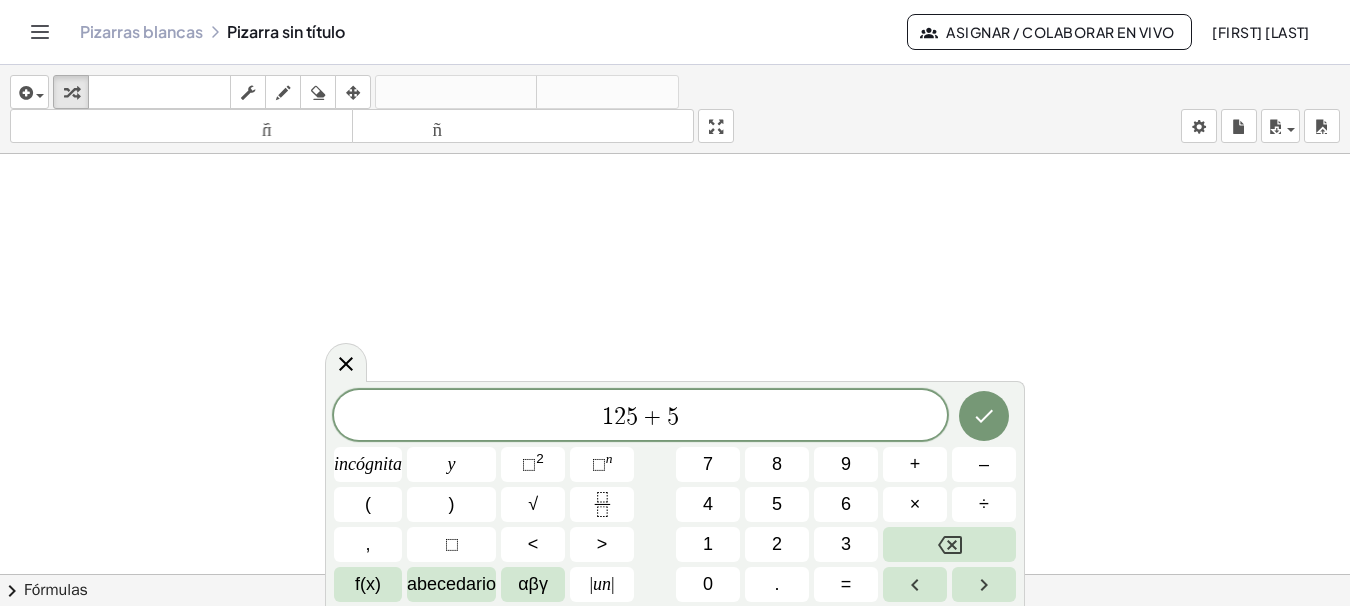 scroll, scrollTop: 0, scrollLeft: 0, axis: both 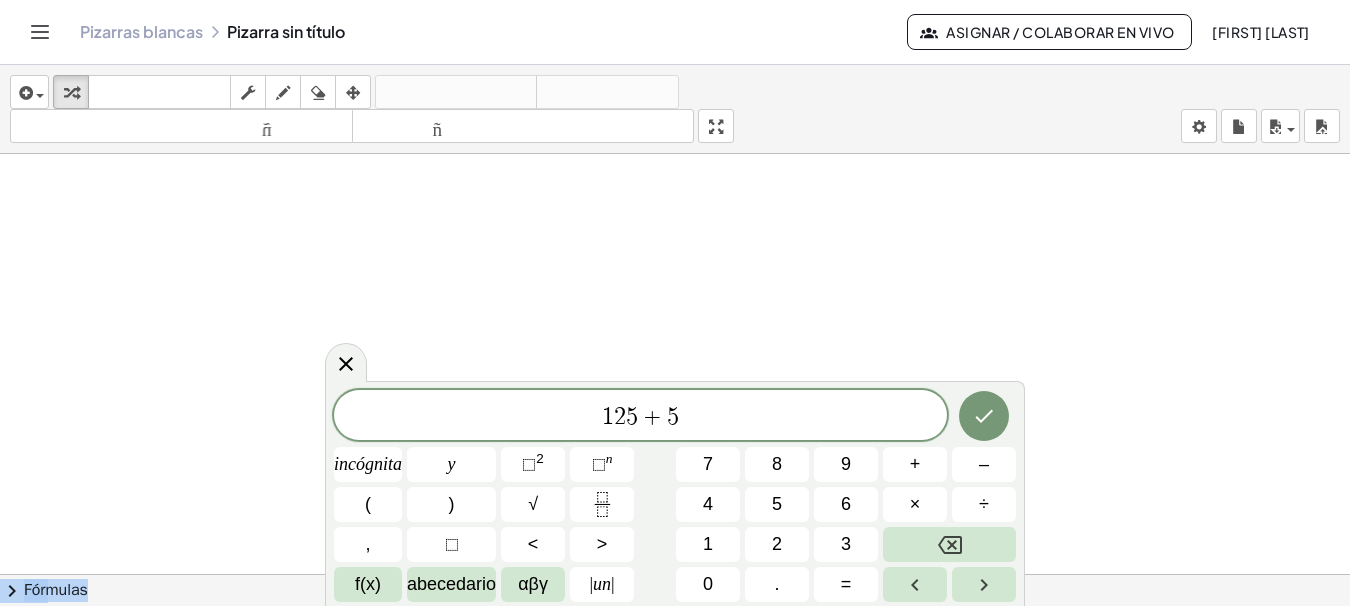 drag, startPoint x: 337, startPoint y: 377, endPoint x: 357, endPoint y: 268, distance: 110.81967 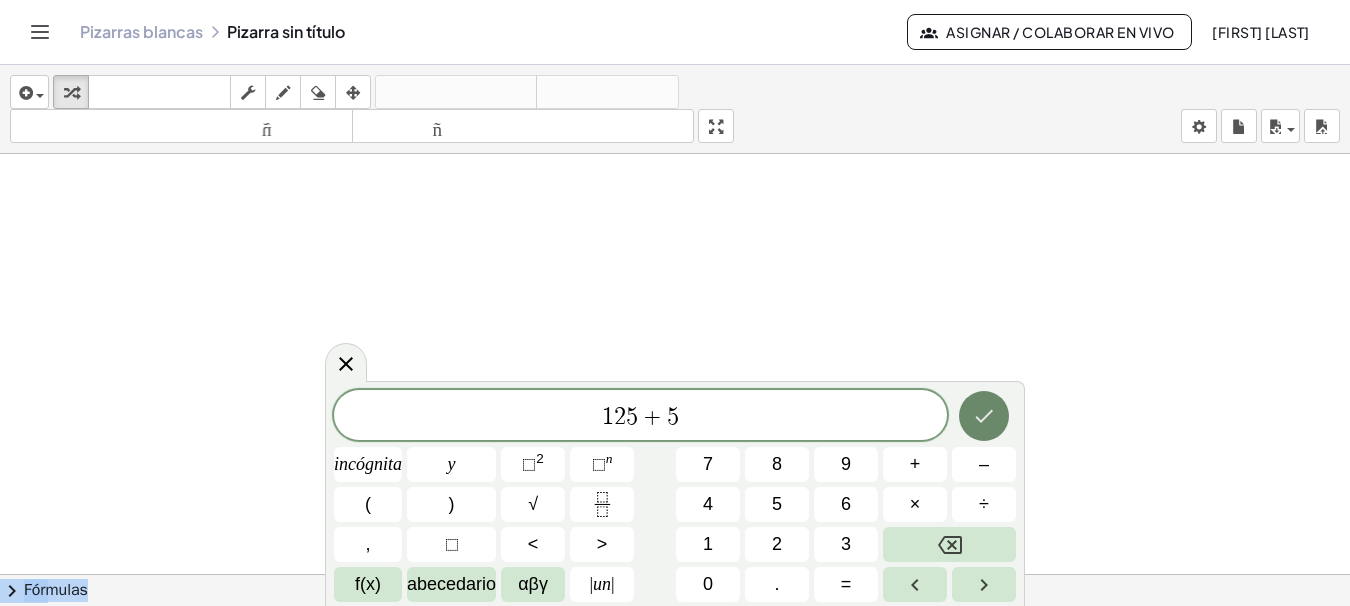 click 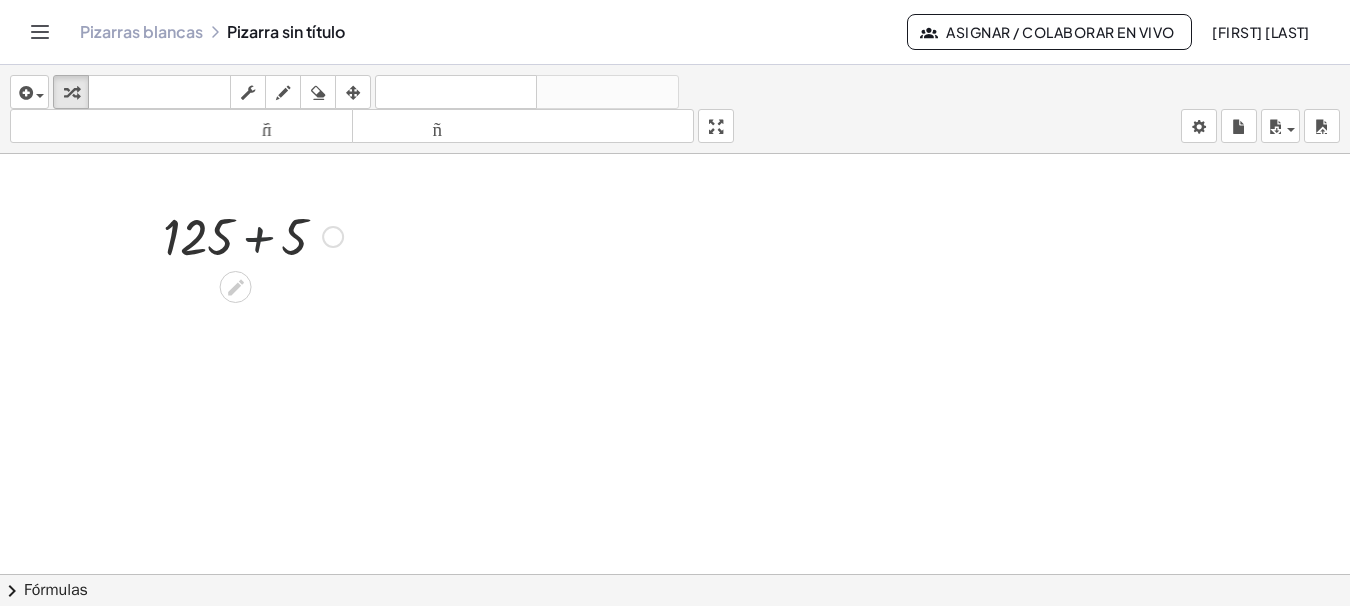 click at bounding box center [253, 235] 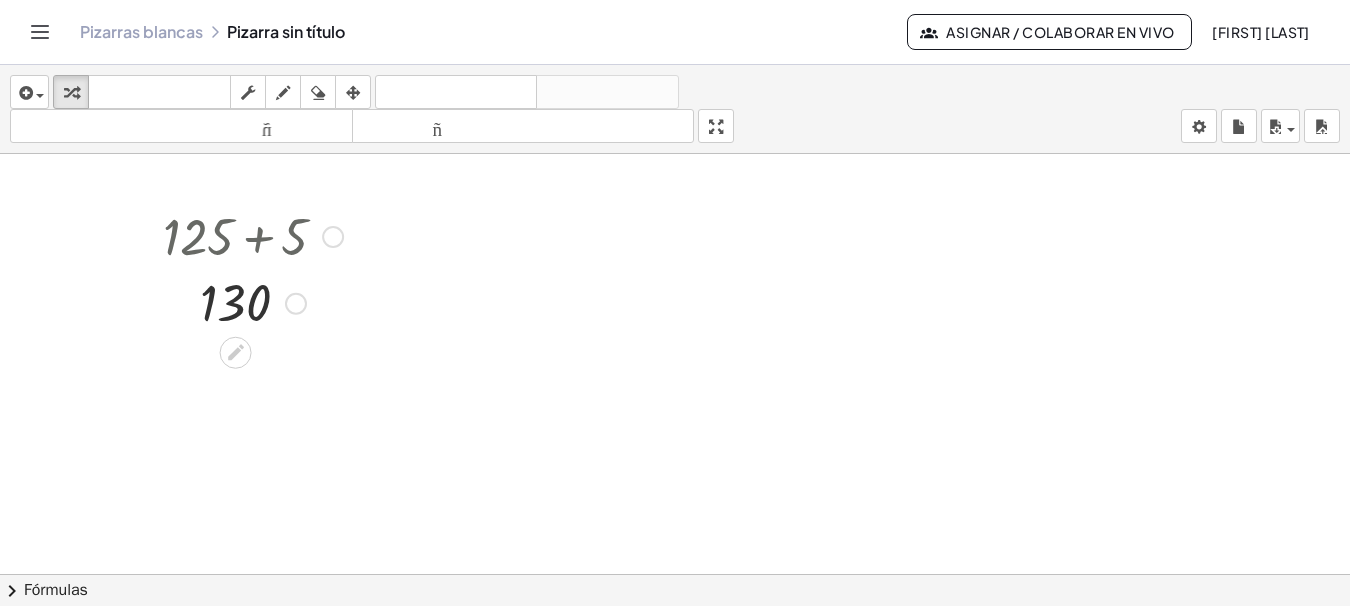 click at bounding box center (253, 235) 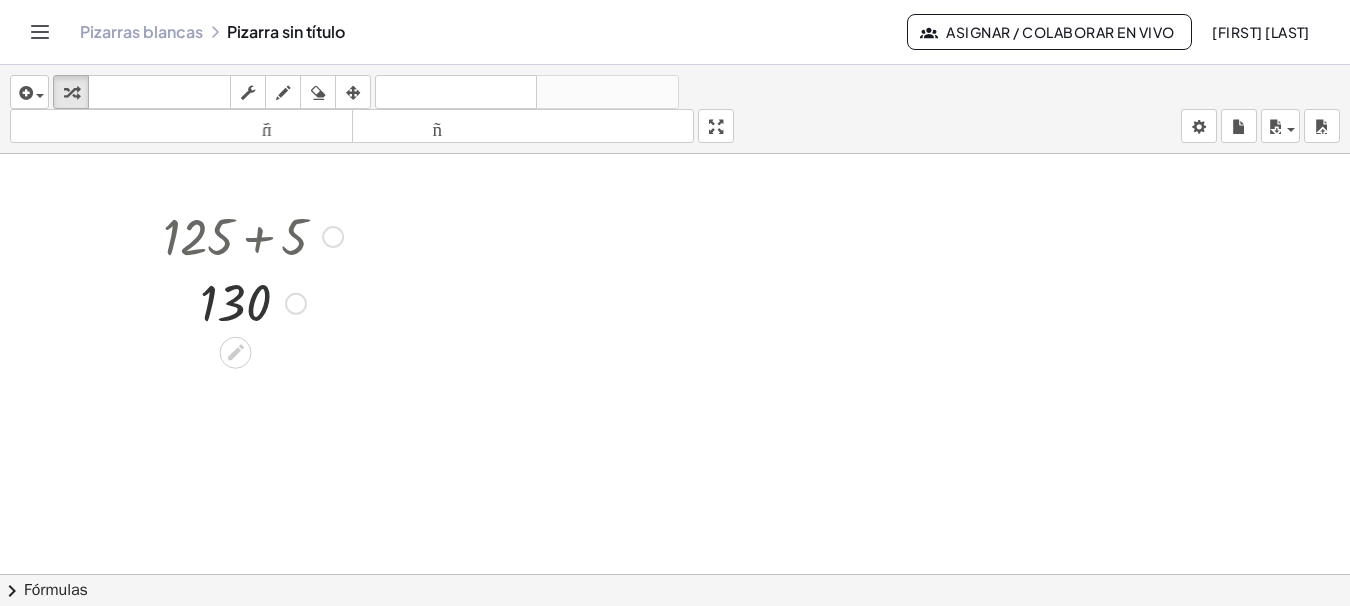 click at bounding box center (253, 302) 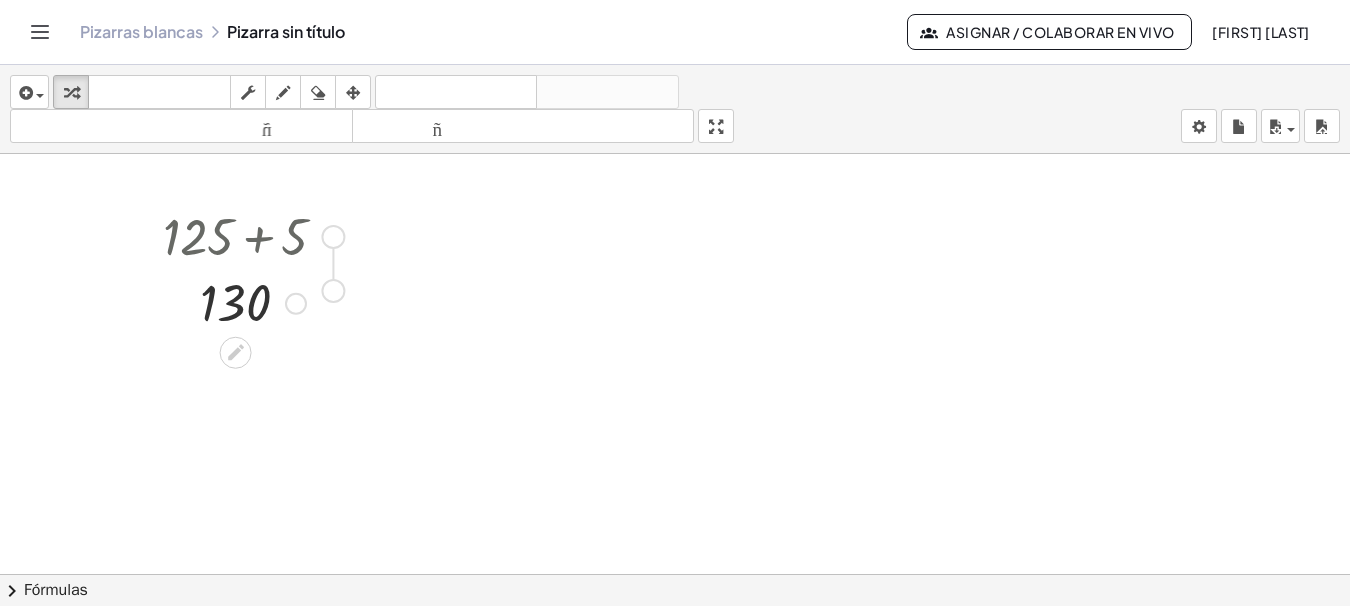 drag, startPoint x: 335, startPoint y: 237, endPoint x: 335, endPoint y: 299, distance: 62 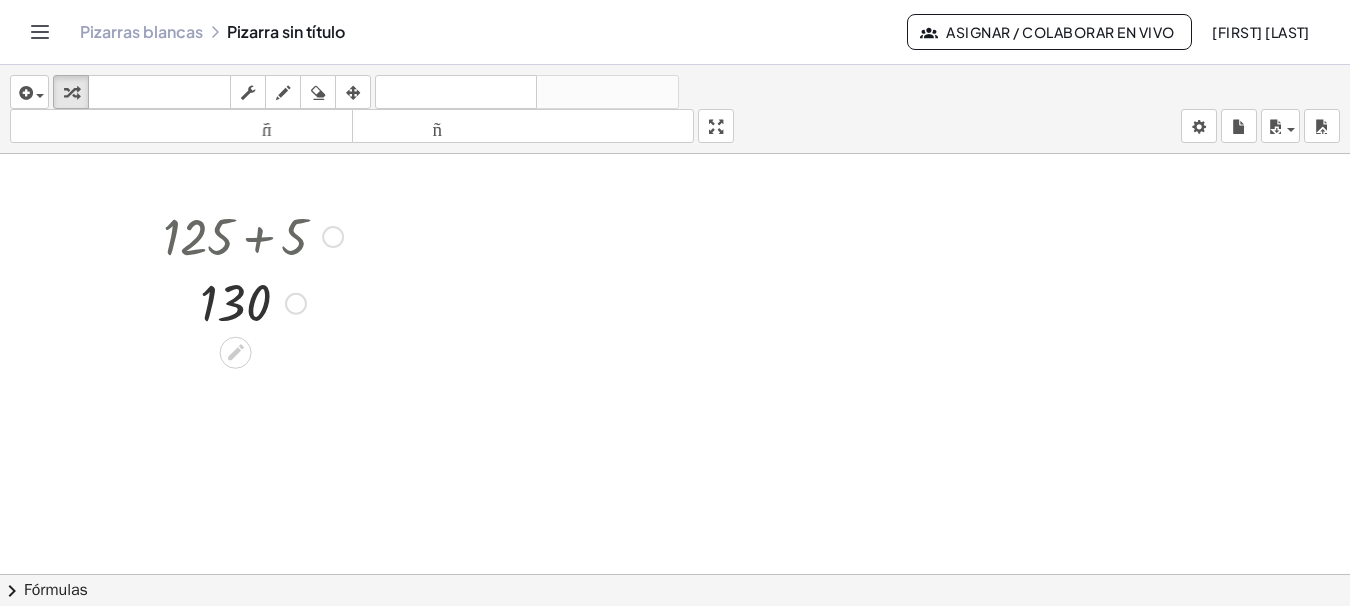 drag, startPoint x: 303, startPoint y: 305, endPoint x: 306, endPoint y: 324, distance: 19.235384 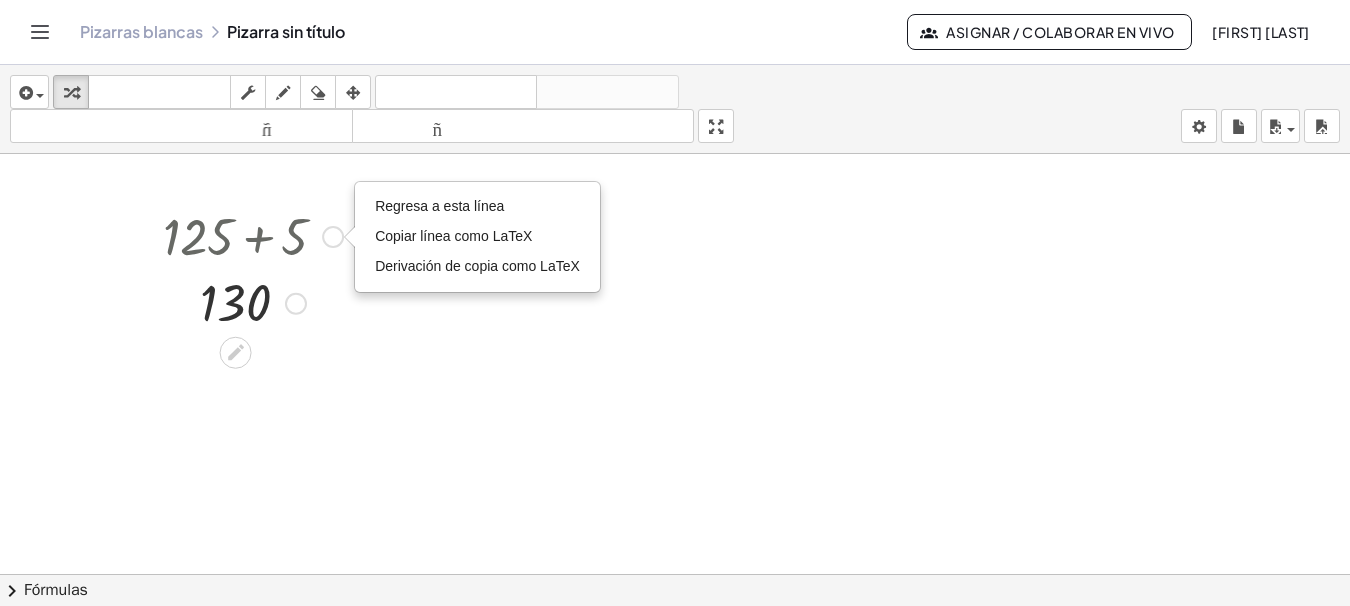 click on "+ 125 + 5 Regresa a esta línea Copiar línea como LaTeX Derivación de copia como LaTeX 130 Regresa a esta línea Copiar línea como LaTeX Derivación de copia como LaTeX" at bounding box center (245, 268) 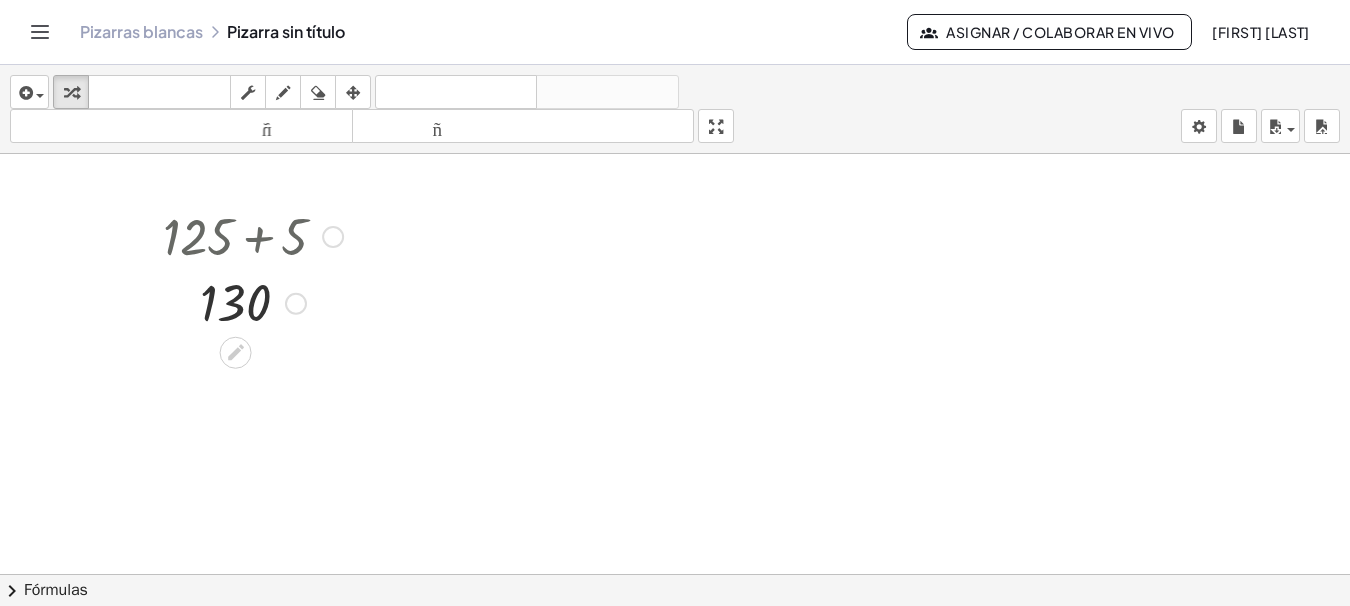 click at bounding box center [253, 235] 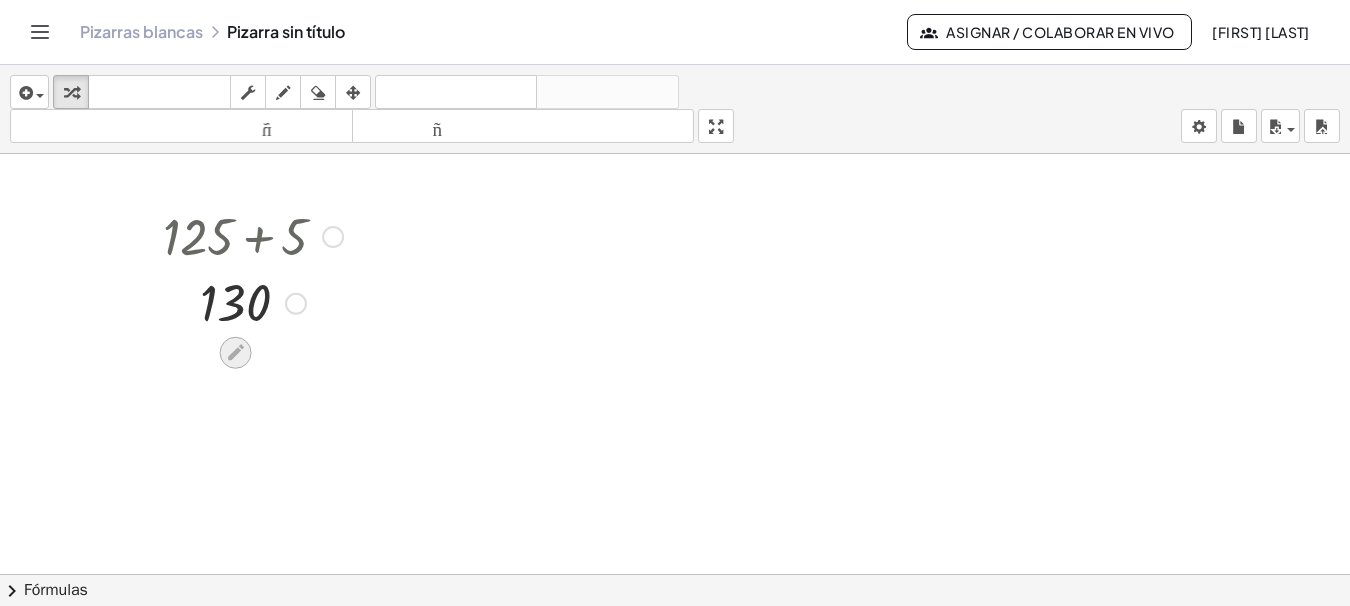 click 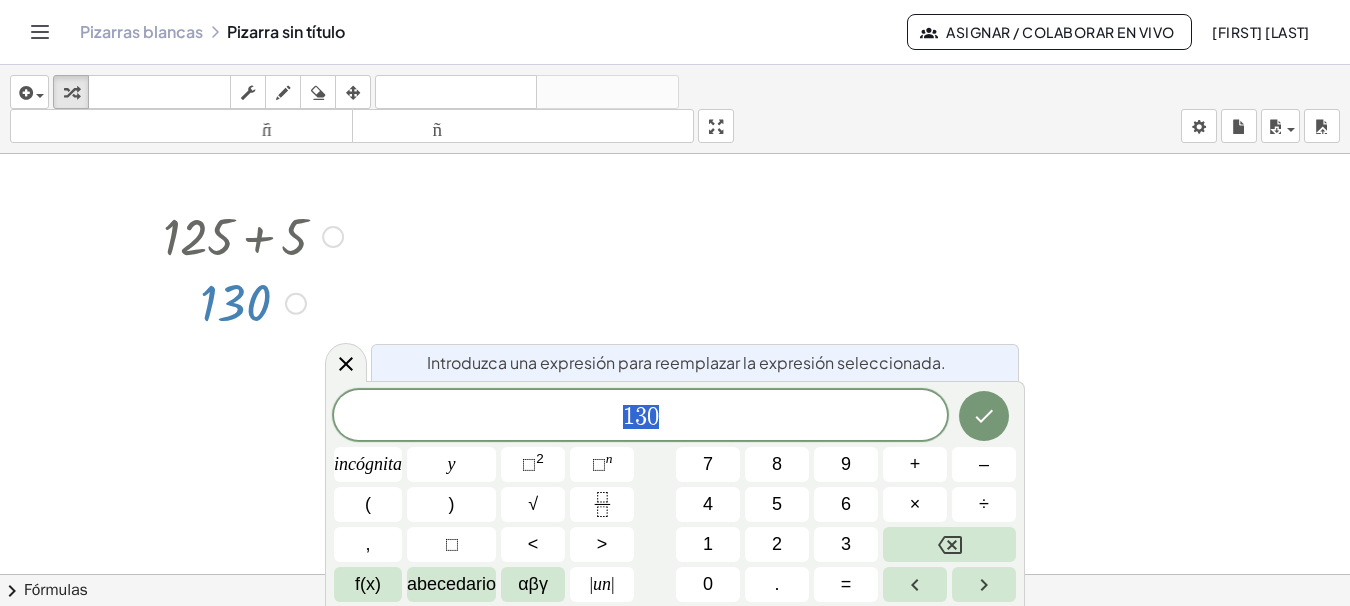 click at bounding box center (675, 574) 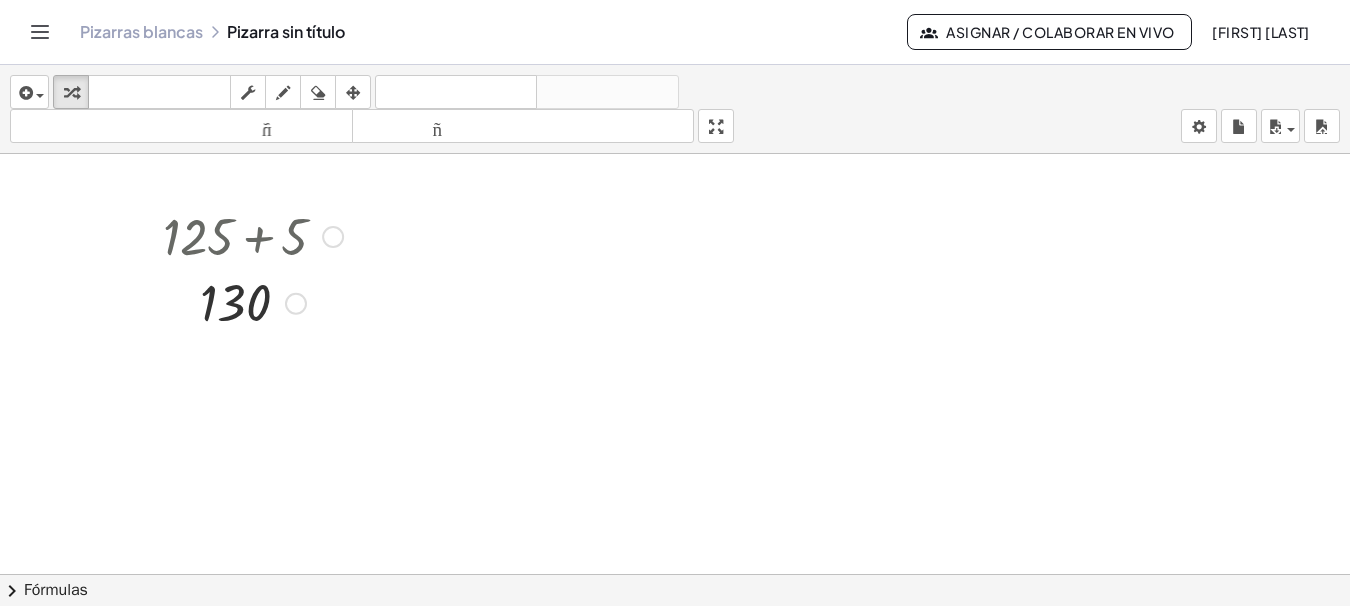 click at bounding box center [253, 235] 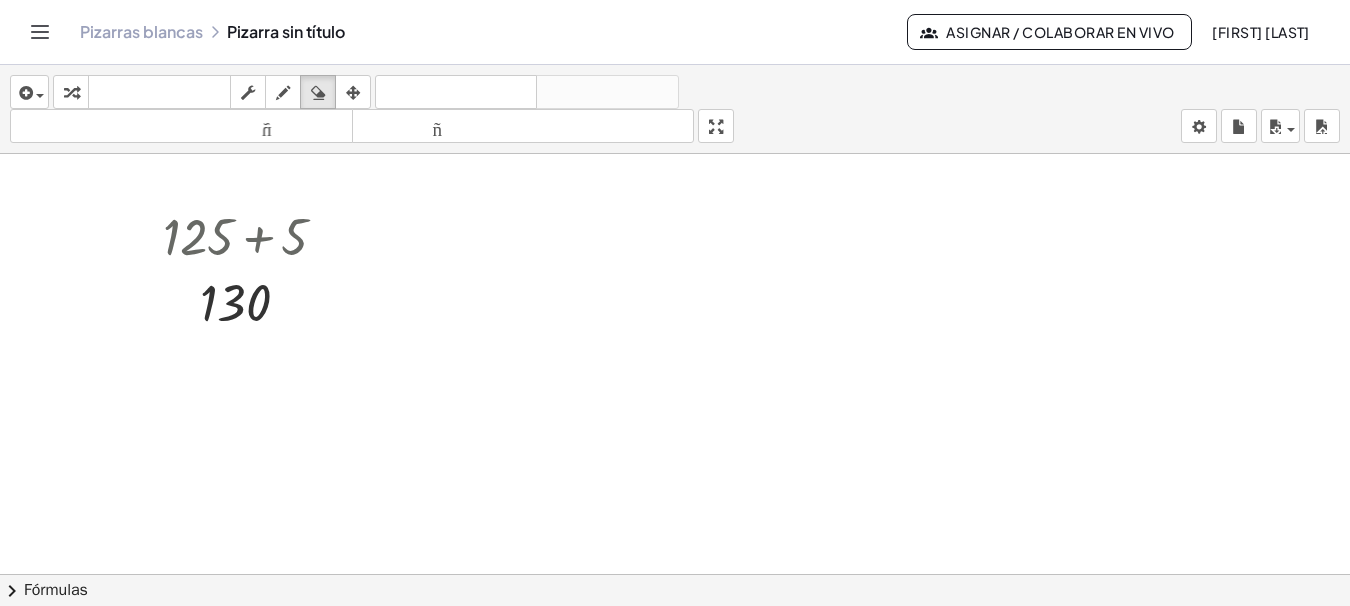 drag, startPoint x: 311, startPoint y: 85, endPoint x: 309, endPoint y: 178, distance: 93.0215 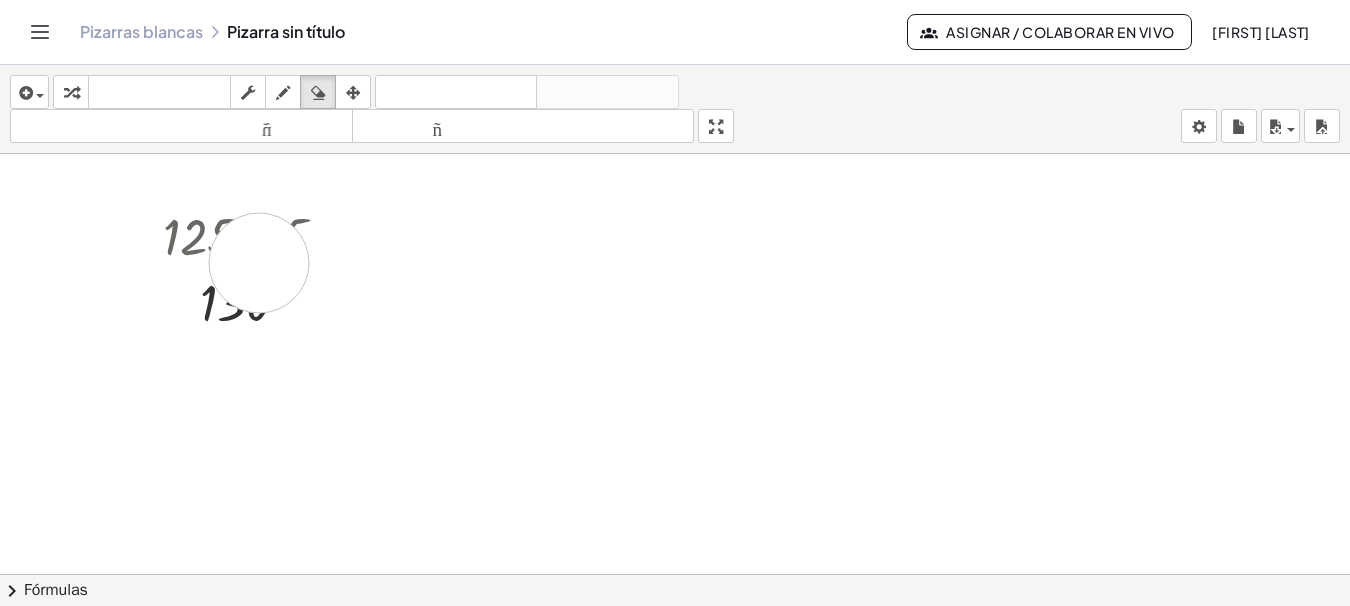 click at bounding box center [675, 574] 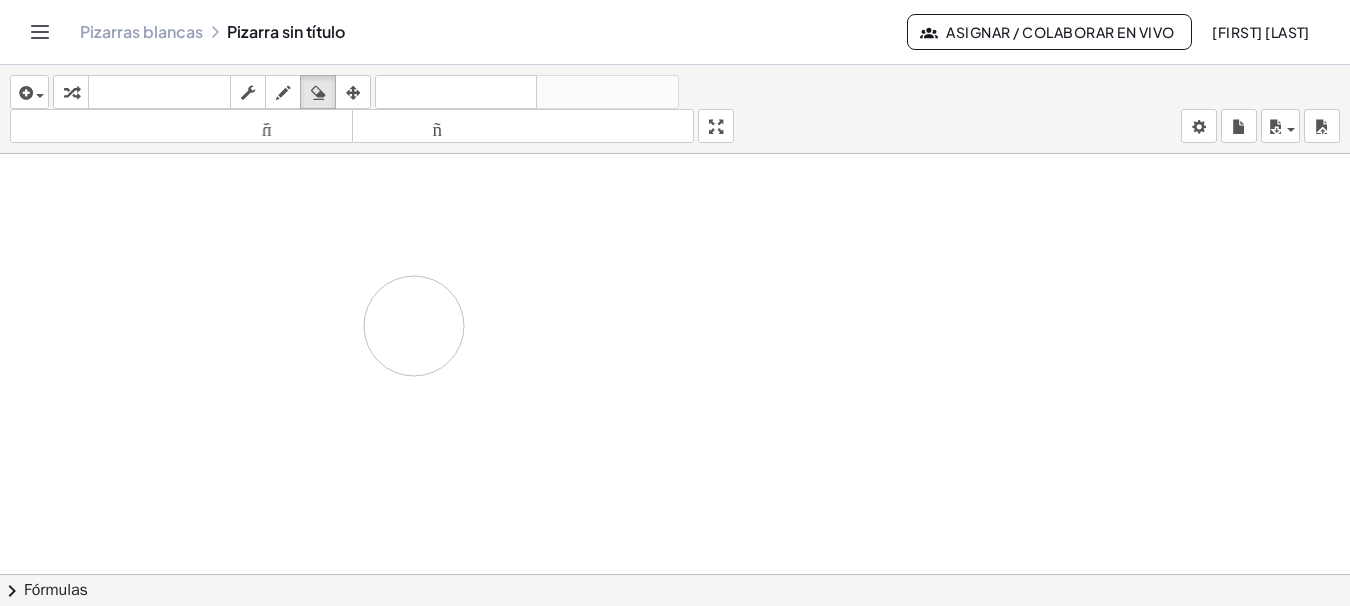 drag, startPoint x: 315, startPoint y: 242, endPoint x: 381, endPoint y: 318, distance: 100.65784 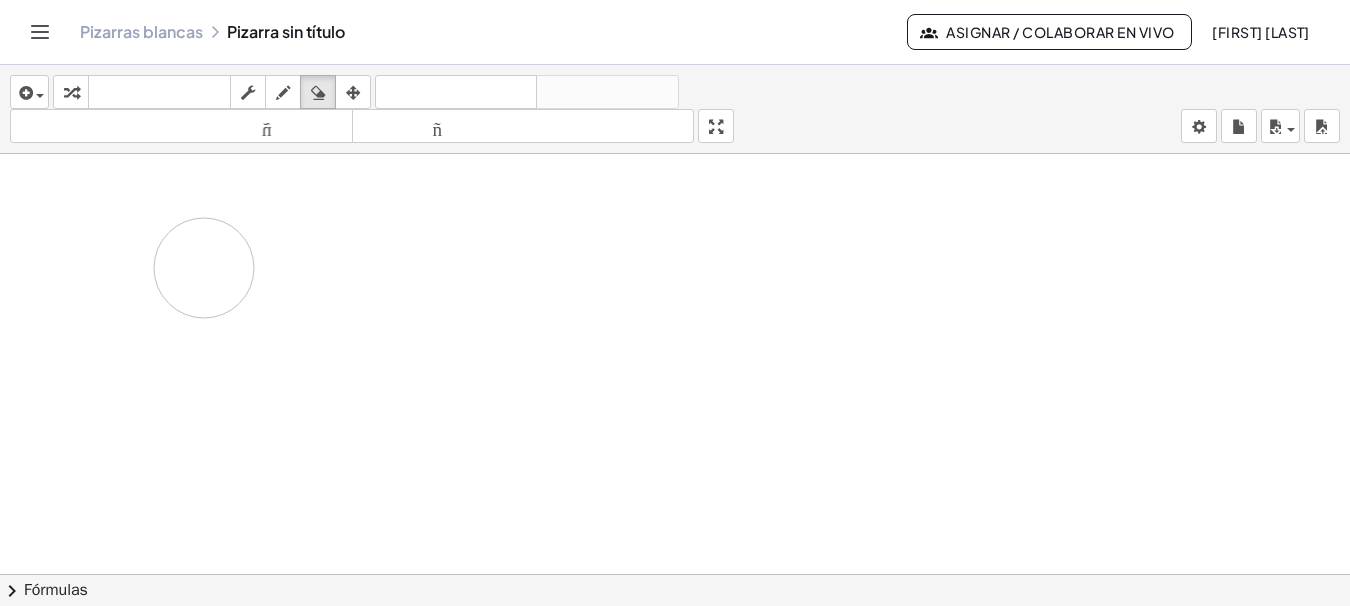 drag, startPoint x: 209, startPoint y: 252, endPoint x: 204, endPoint y: 267, distance: 15.811388 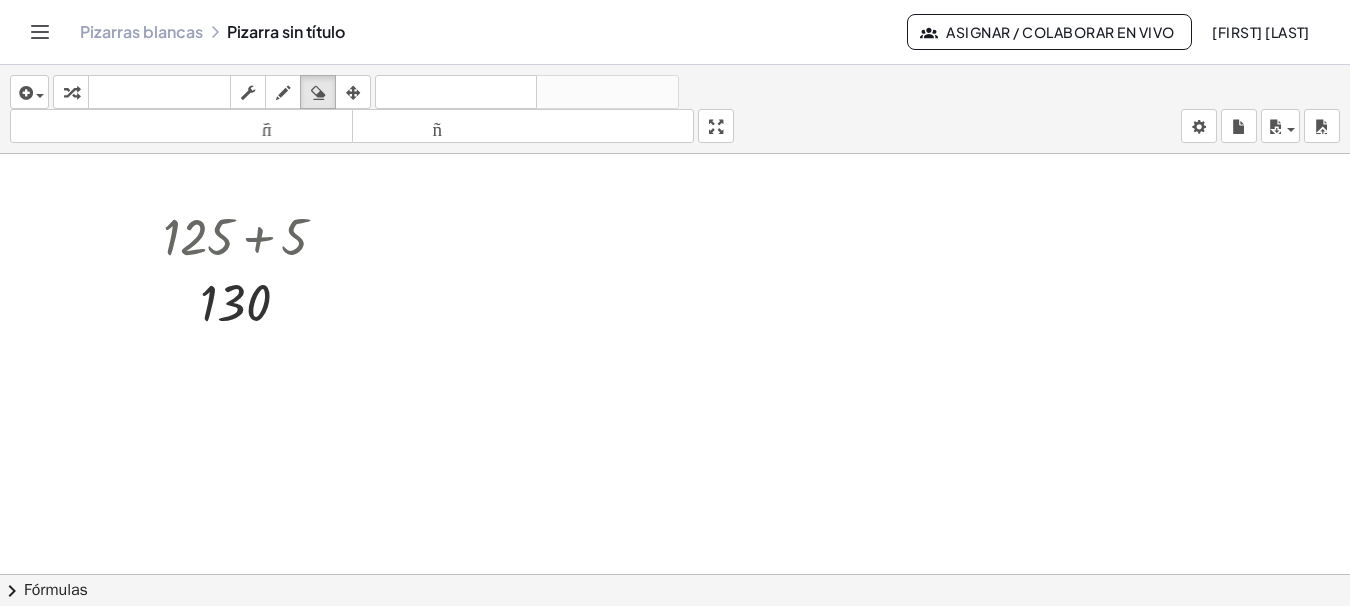 click at bounding box center (675, 574) 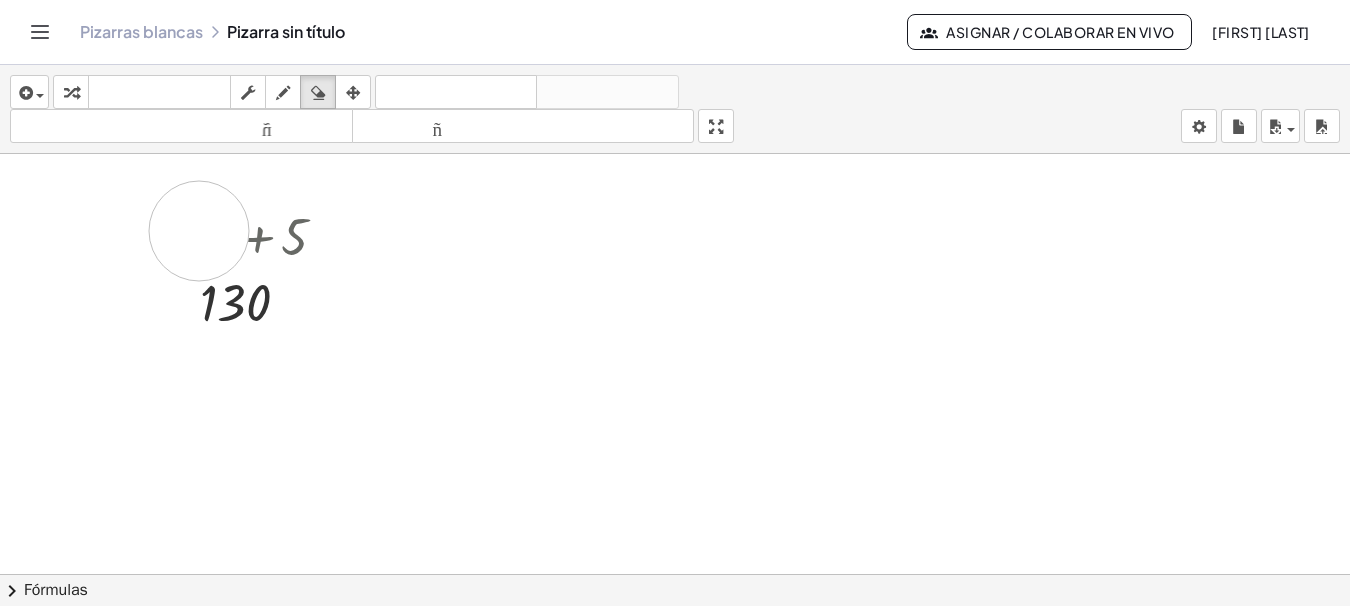 click at bounding box center (675, 574) 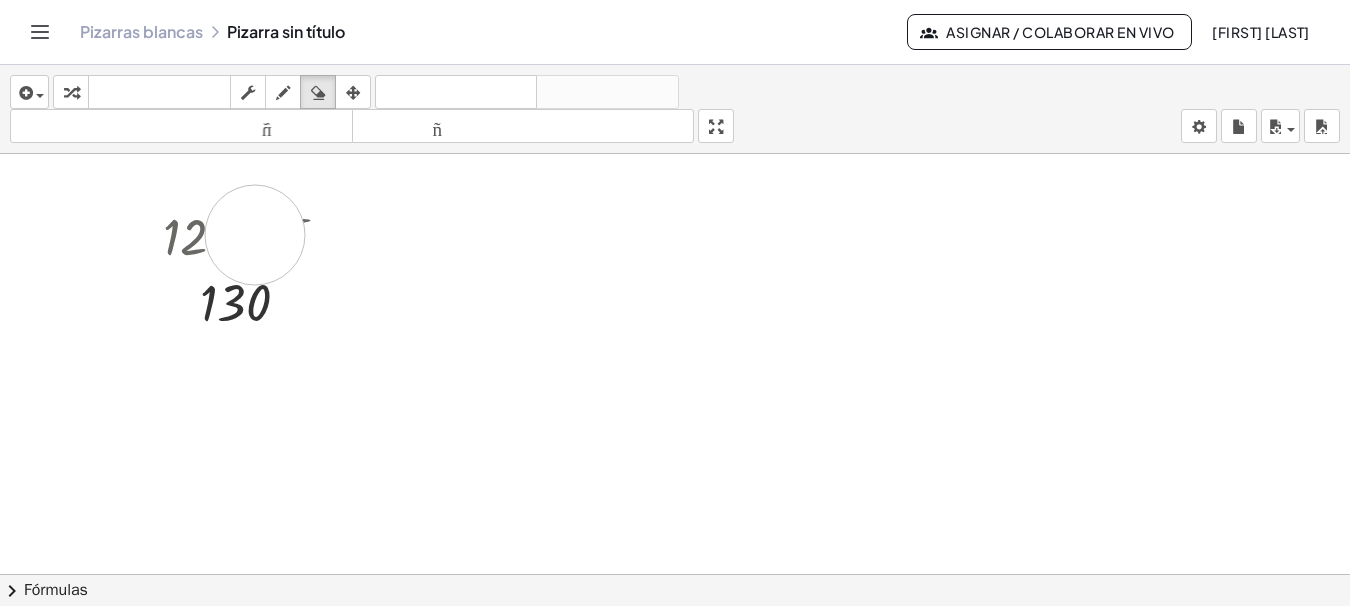 click at bounding box center [675, 574] 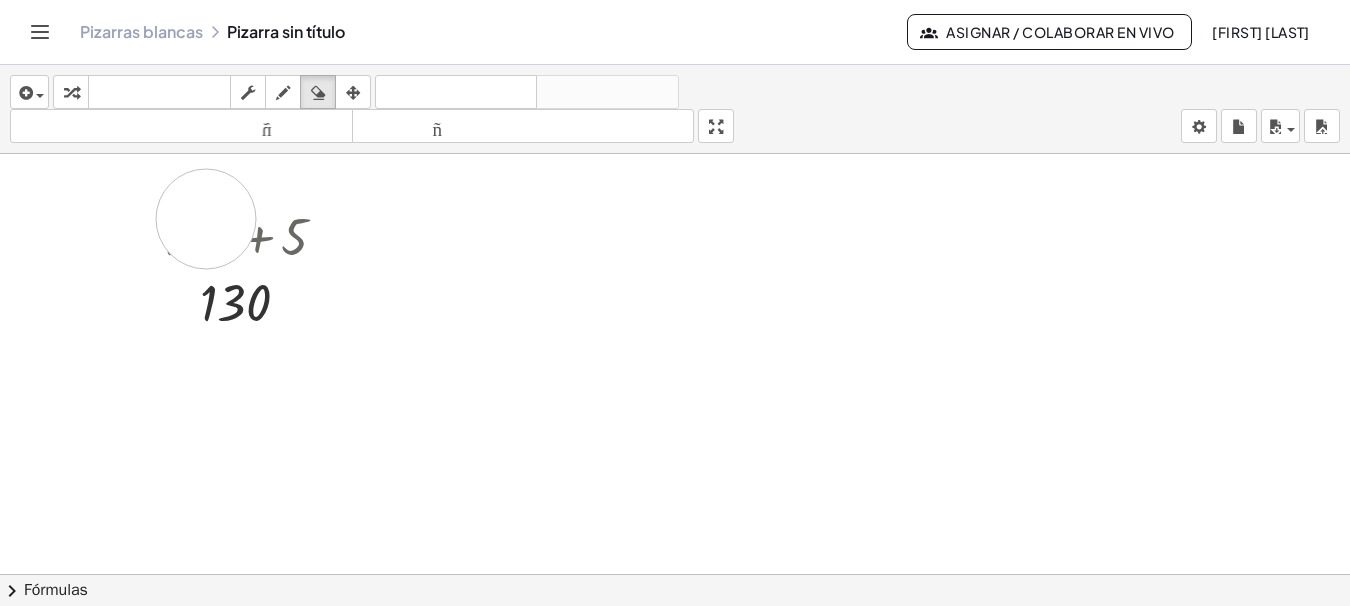 click at bounding box center (675, 574) 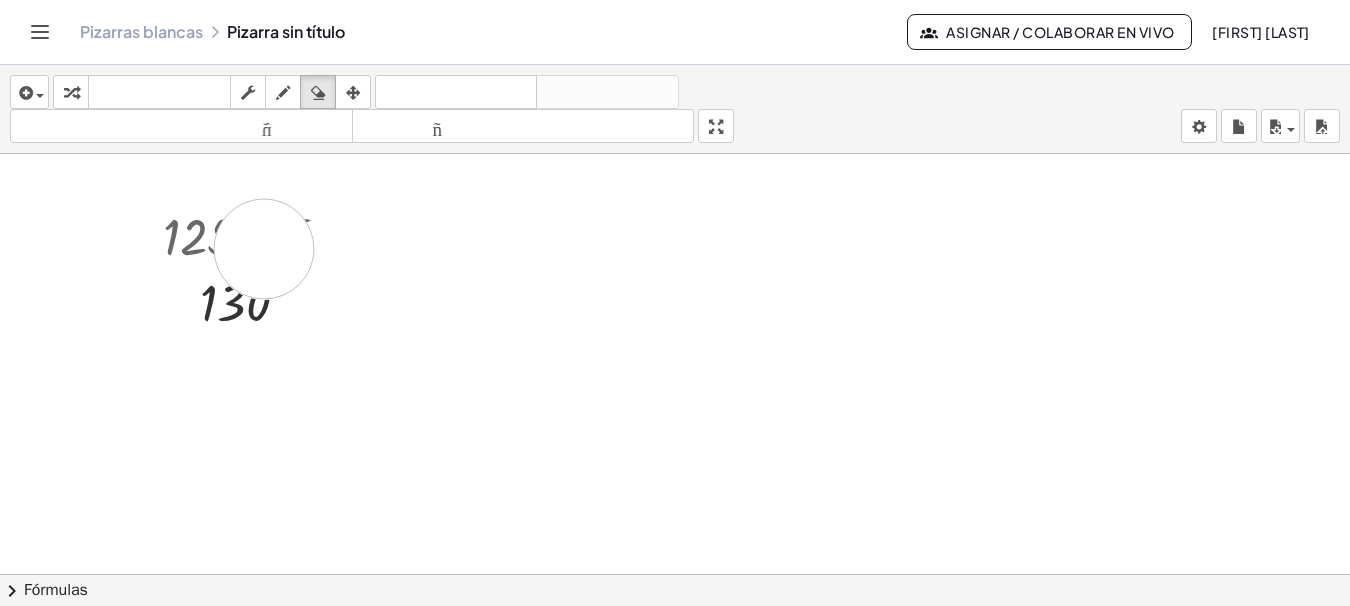 click at bounding box center [675, 574] 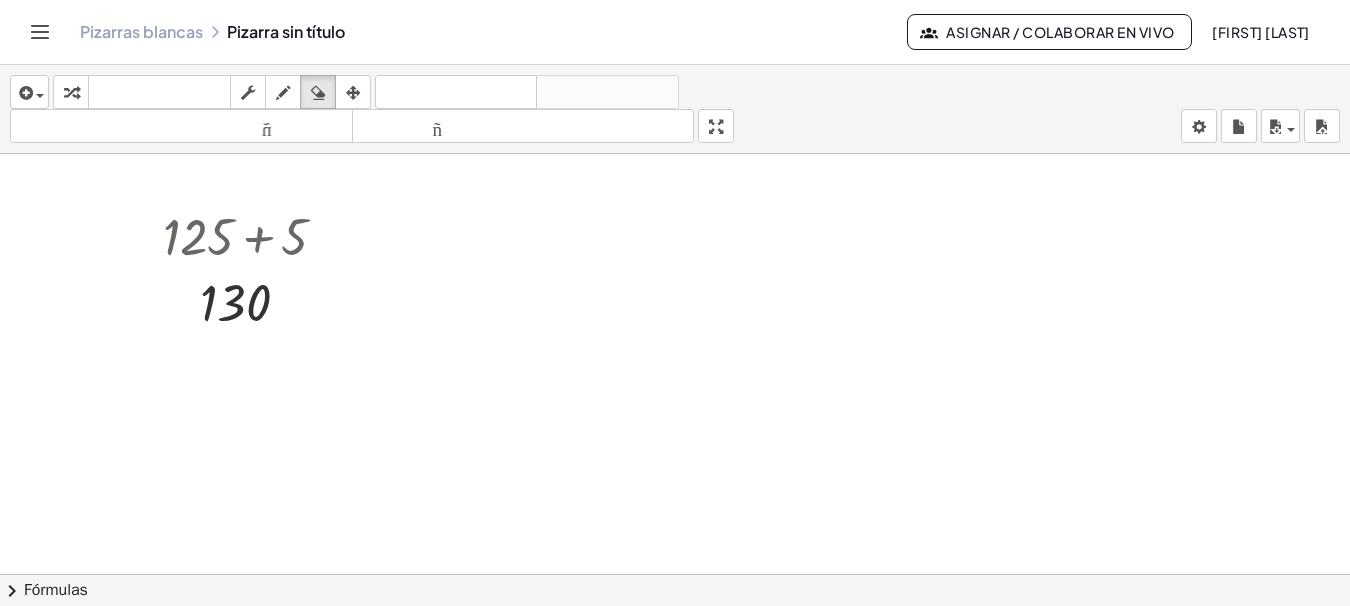 click at bounding box center [675, 574] 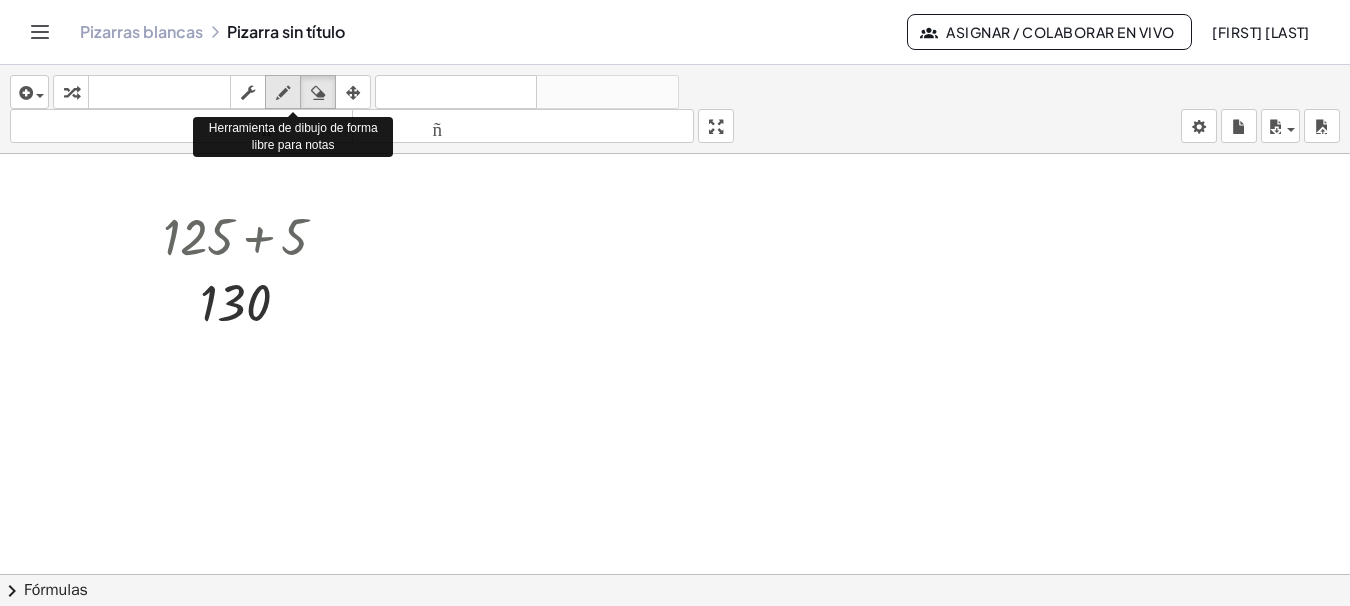 click at bounding box center [283, 93] 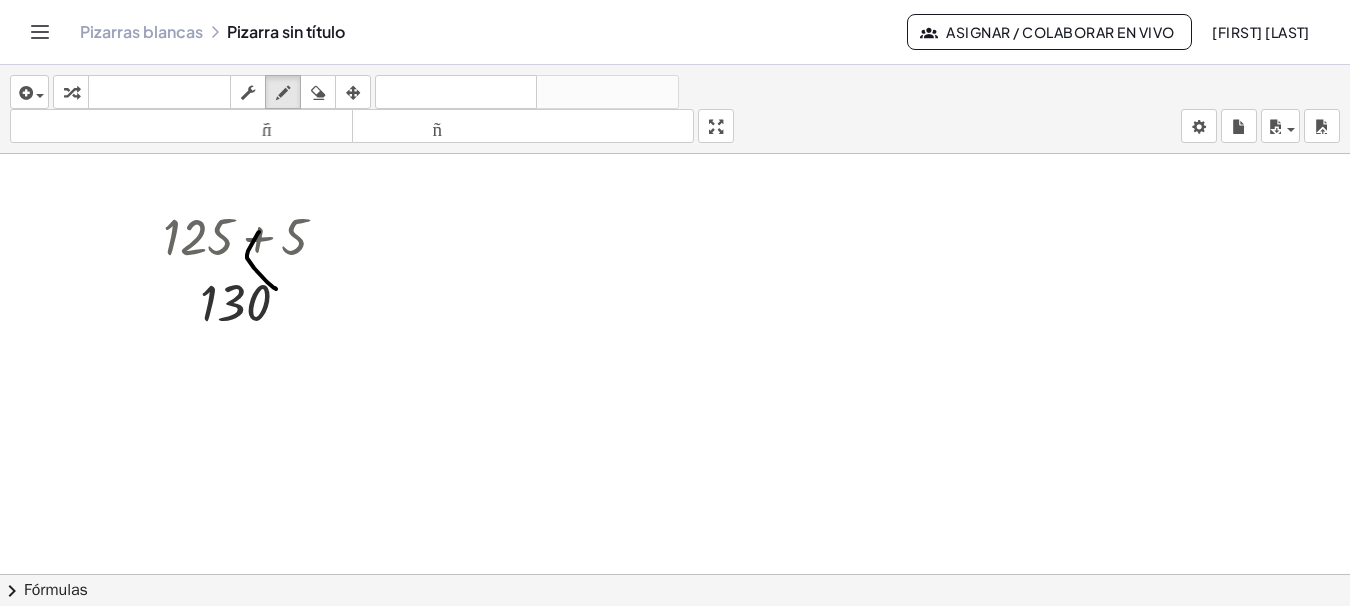 drag, startPoint x: 259, startPoint y: 232, endPoint x: 276, endPoint y: 289, distance: 59.48109 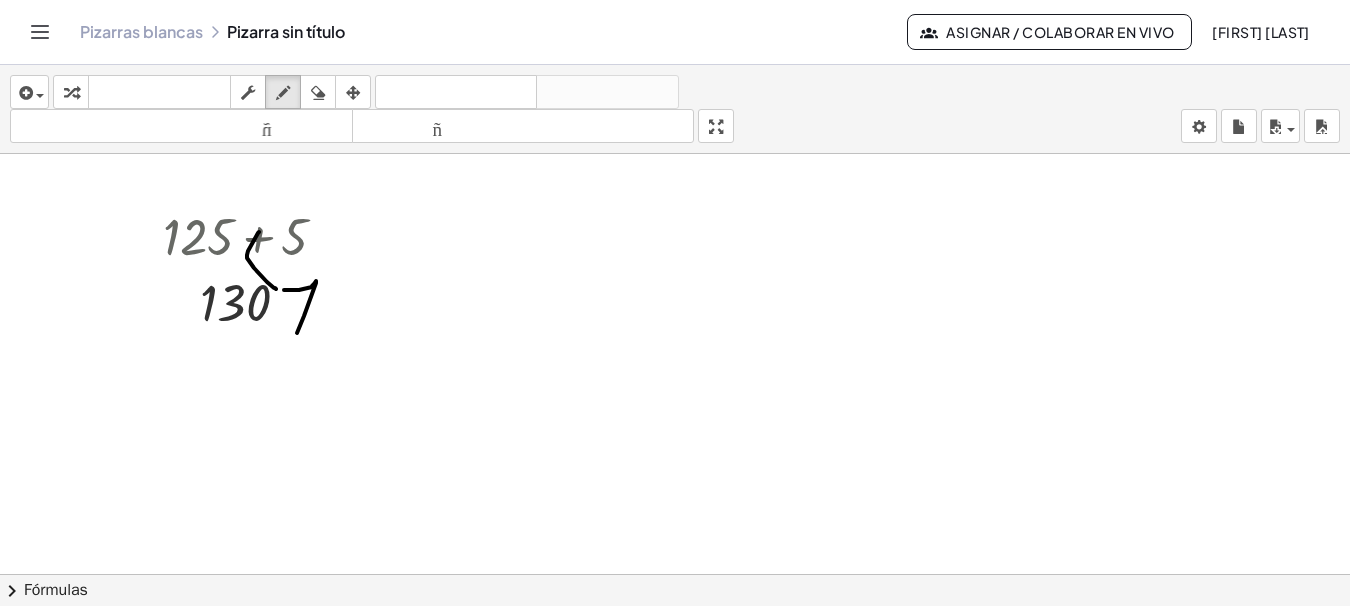 drag, startPoint x: 284, startPoint y: 290, endPoint x: 299, endPoint y: 311, distance: 25.806976 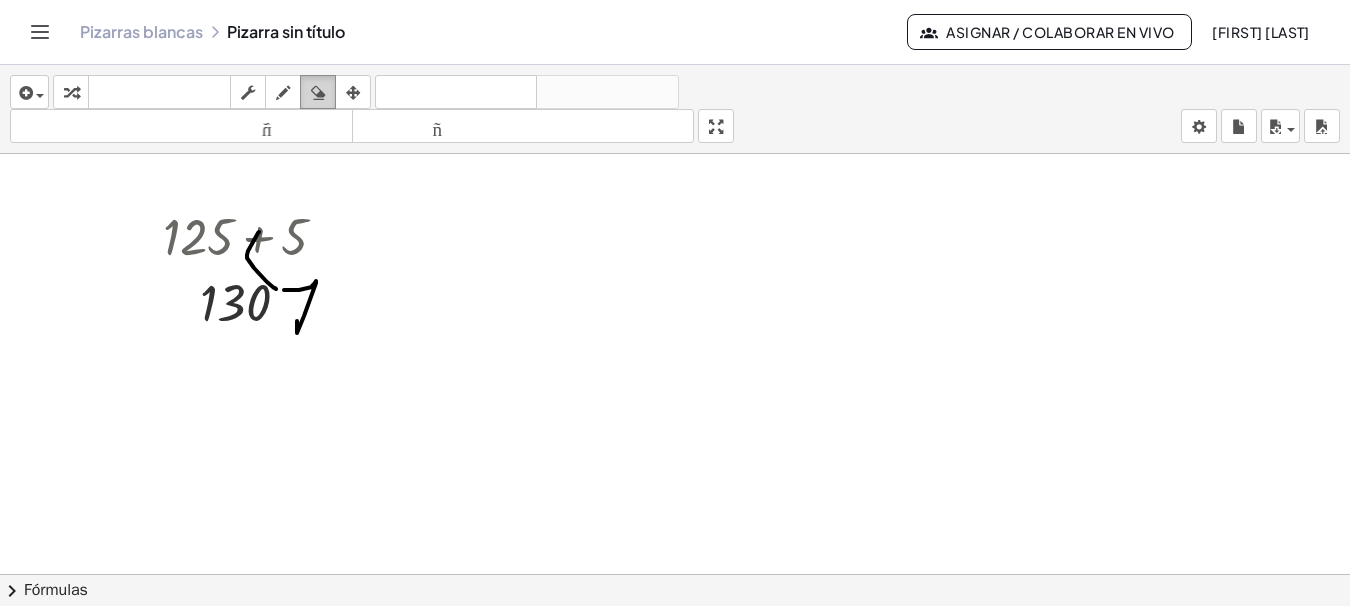 click at bounding box center (318, 93) 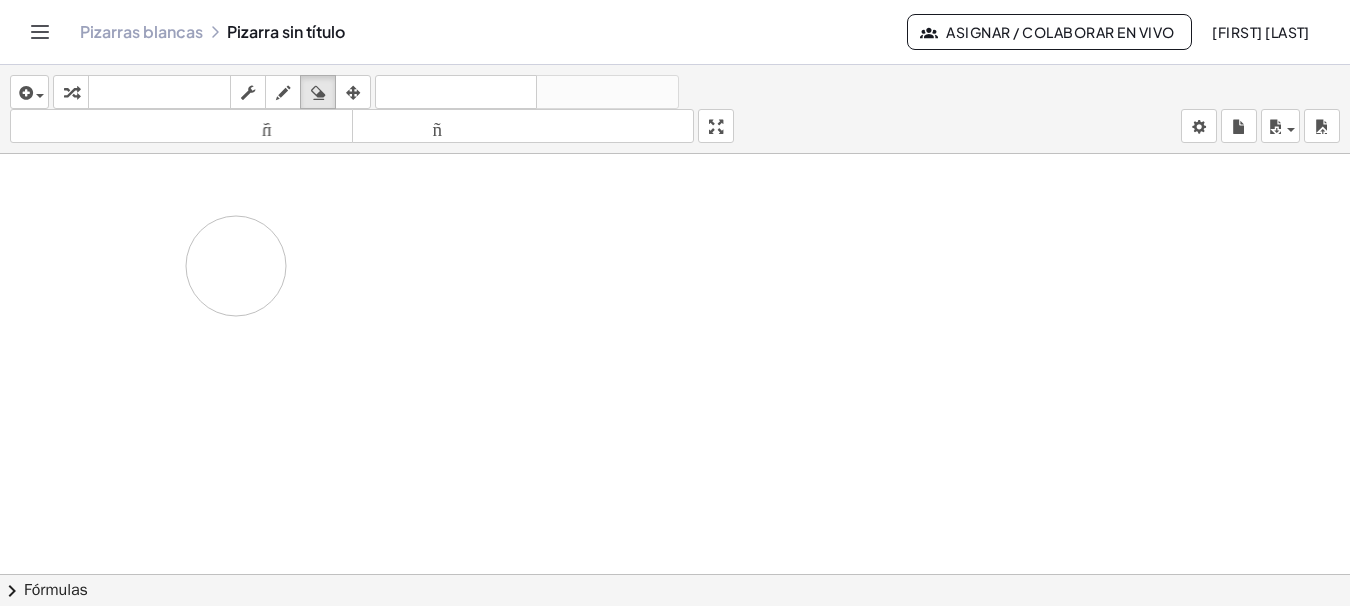 drag, startPoint x: 336, startPoint y: 295, endPoint x: 387, endPoint y: 311, distance: 53.450912 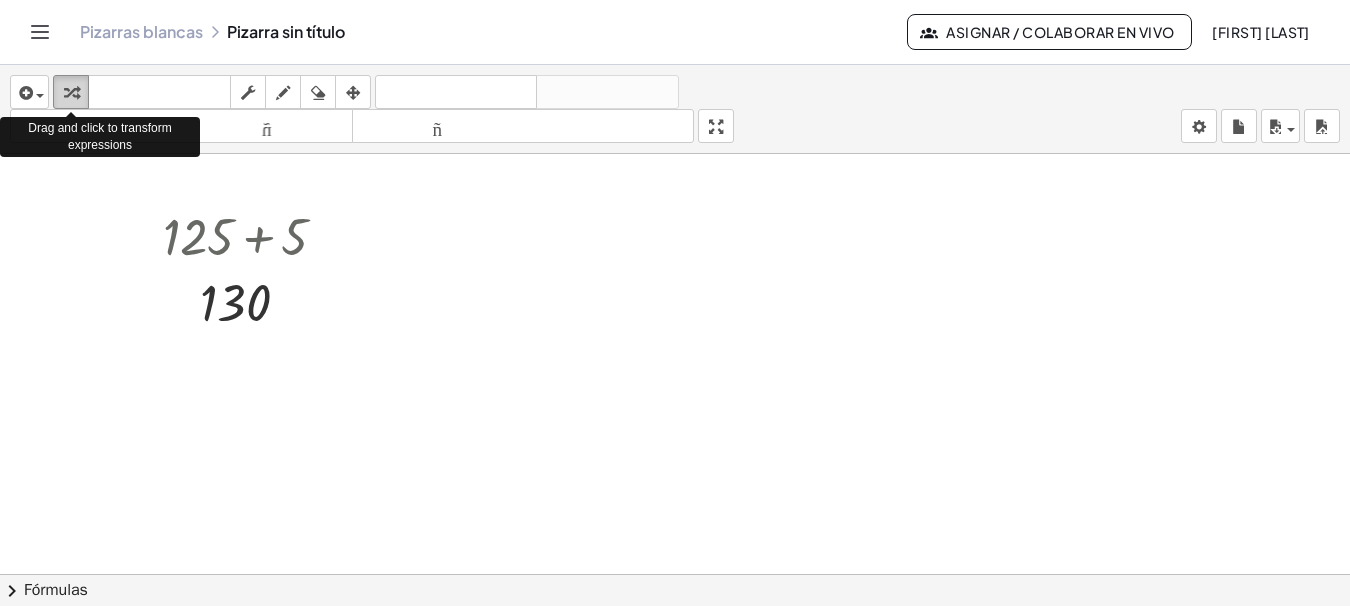 click at bounding box center [71, 93] 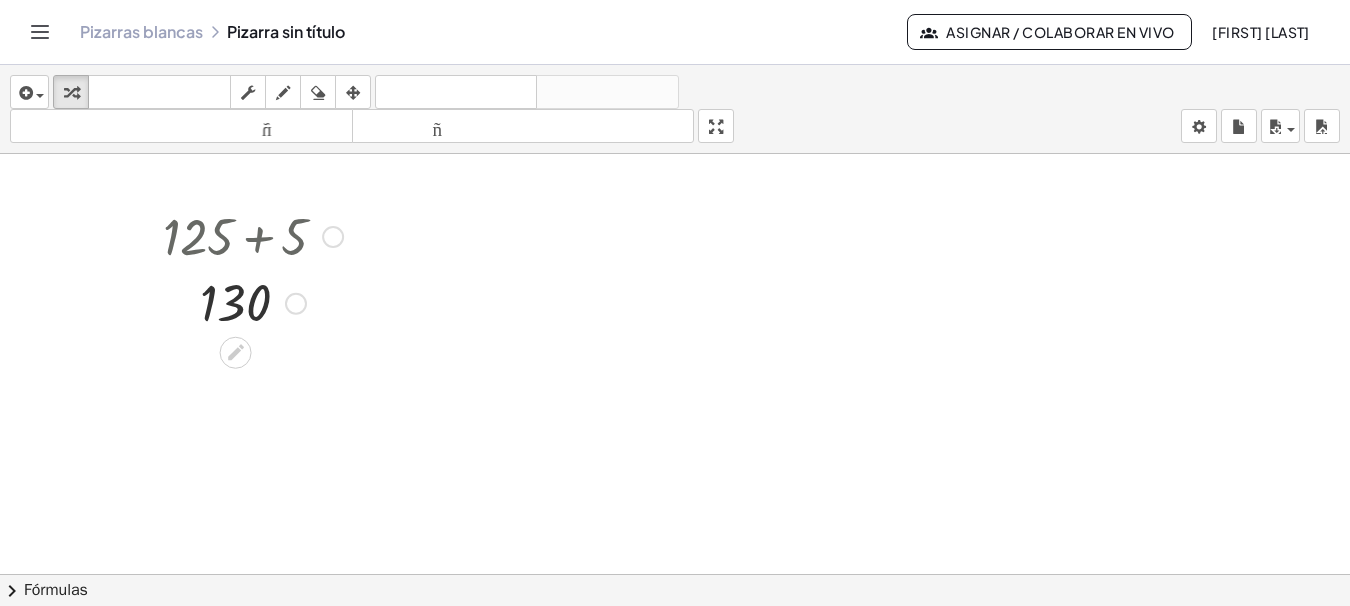 click at bounding box center [253, 302] 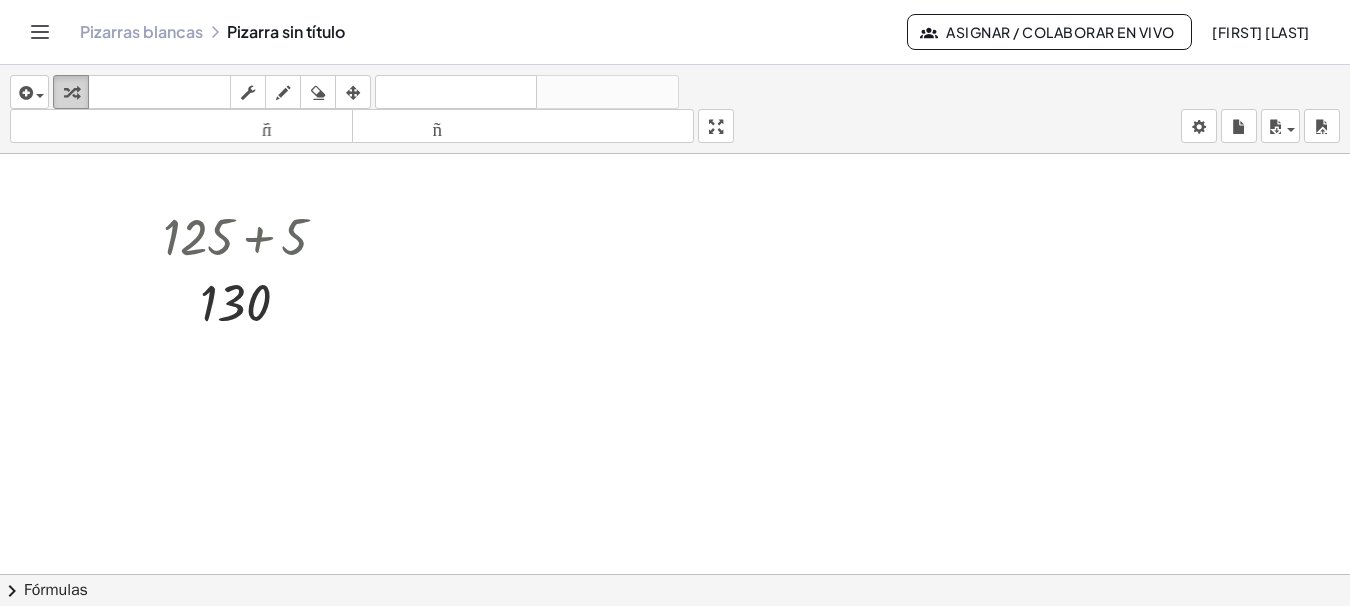 click at bounding box center [71, 92] 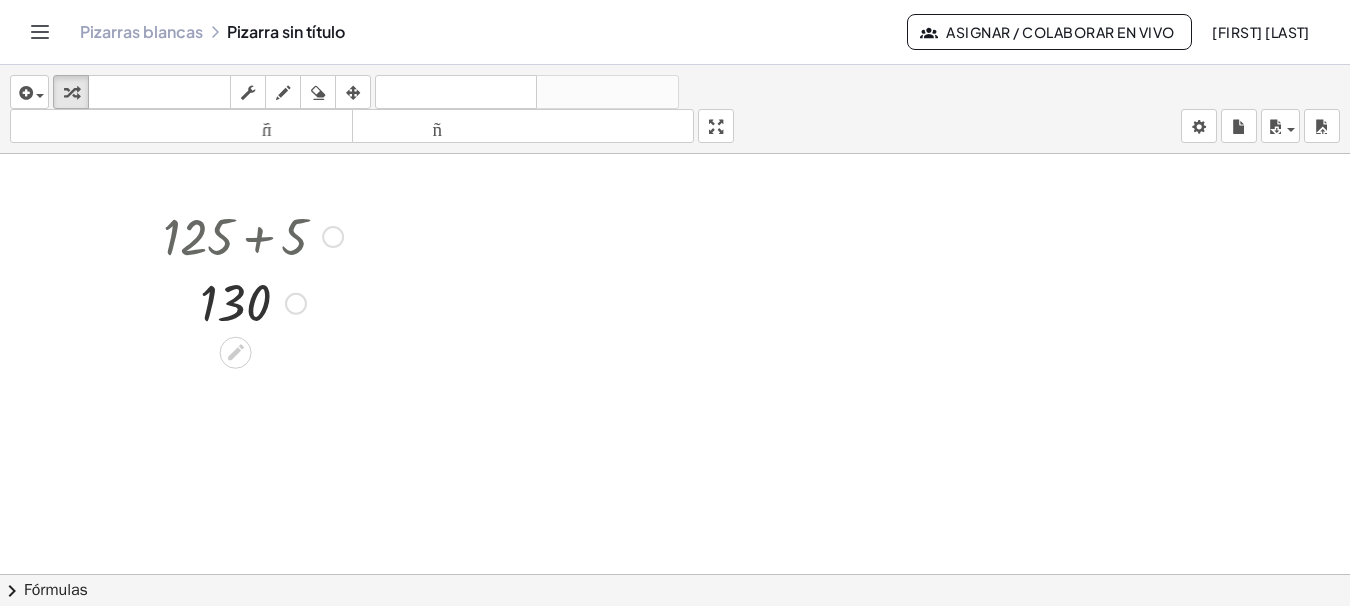 click at bounding box center [253, 235] 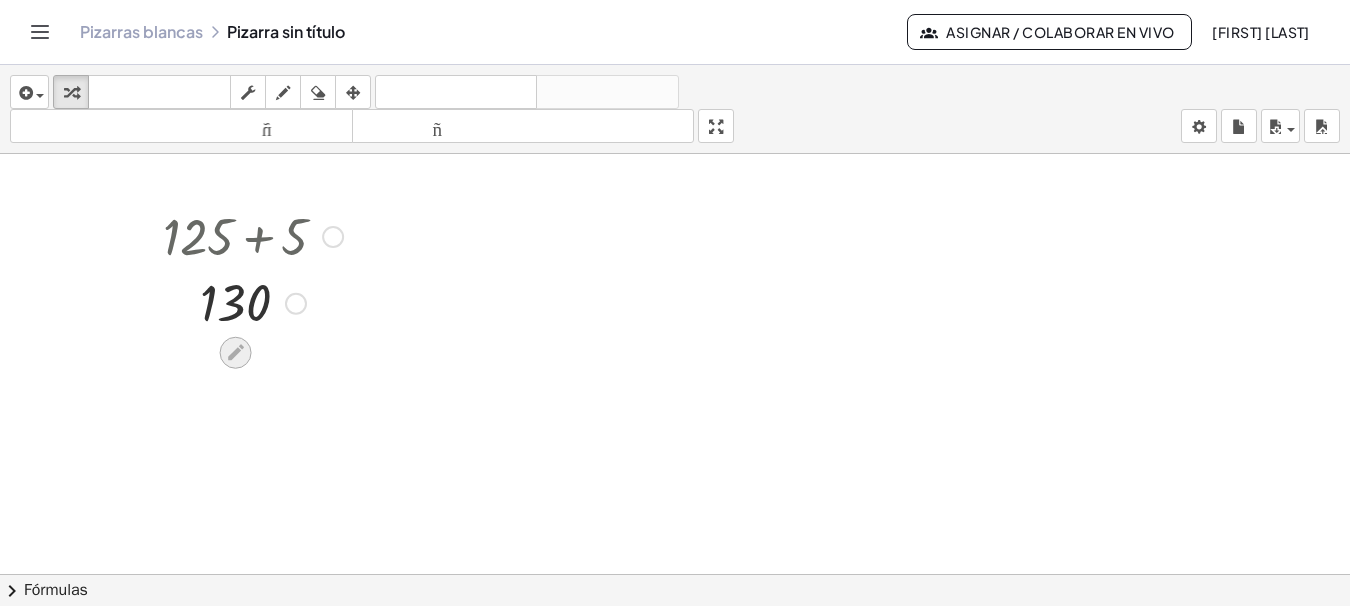 click 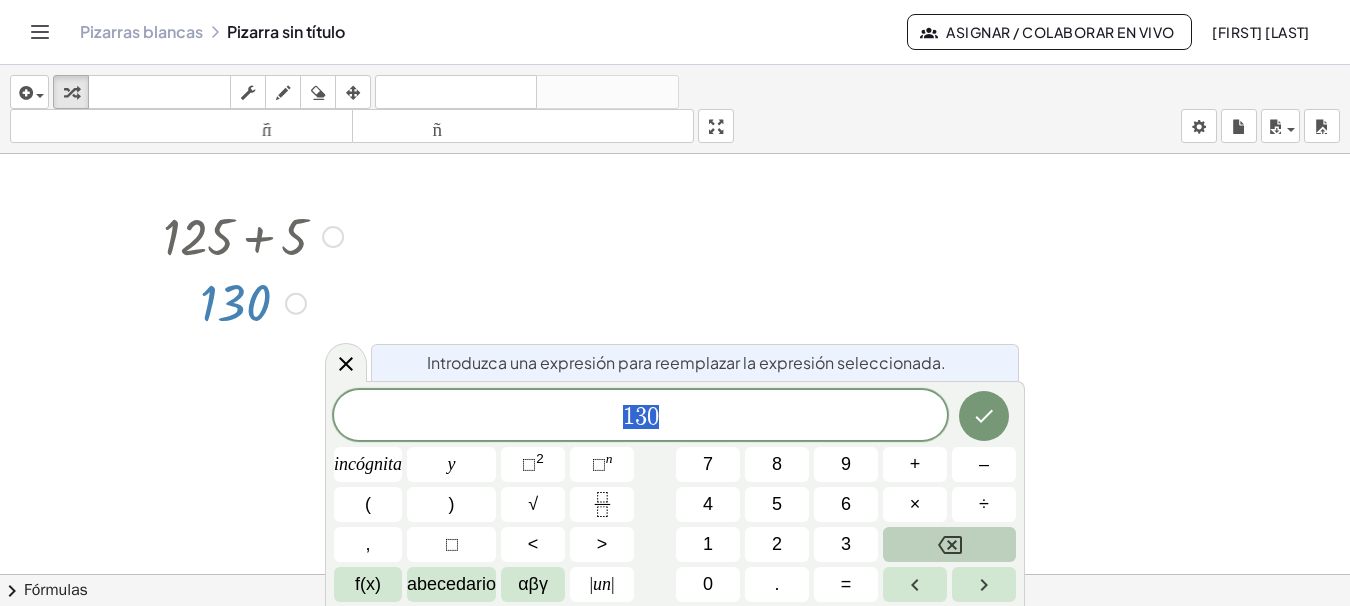 click 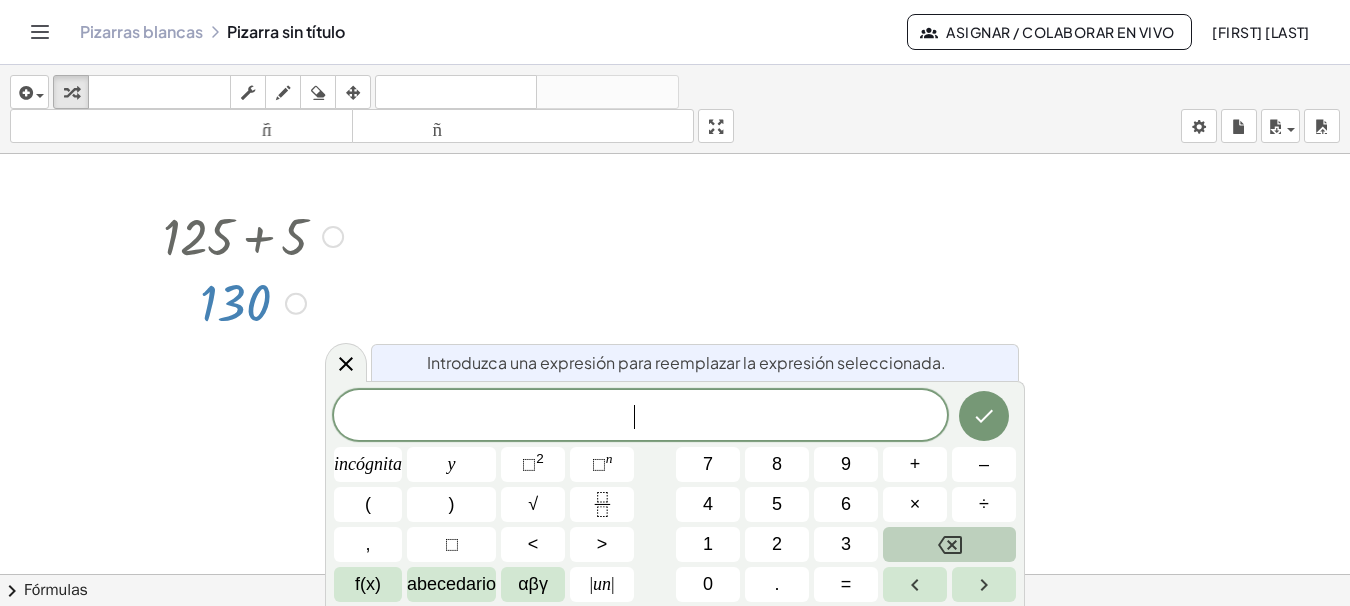 click 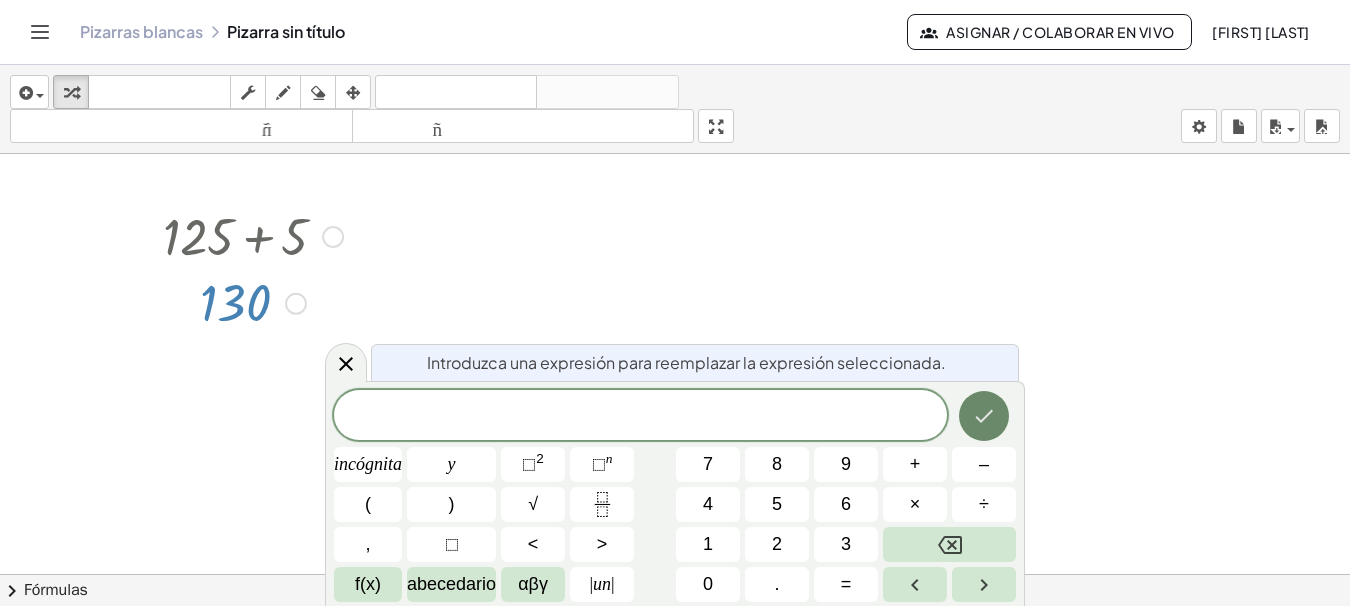 click 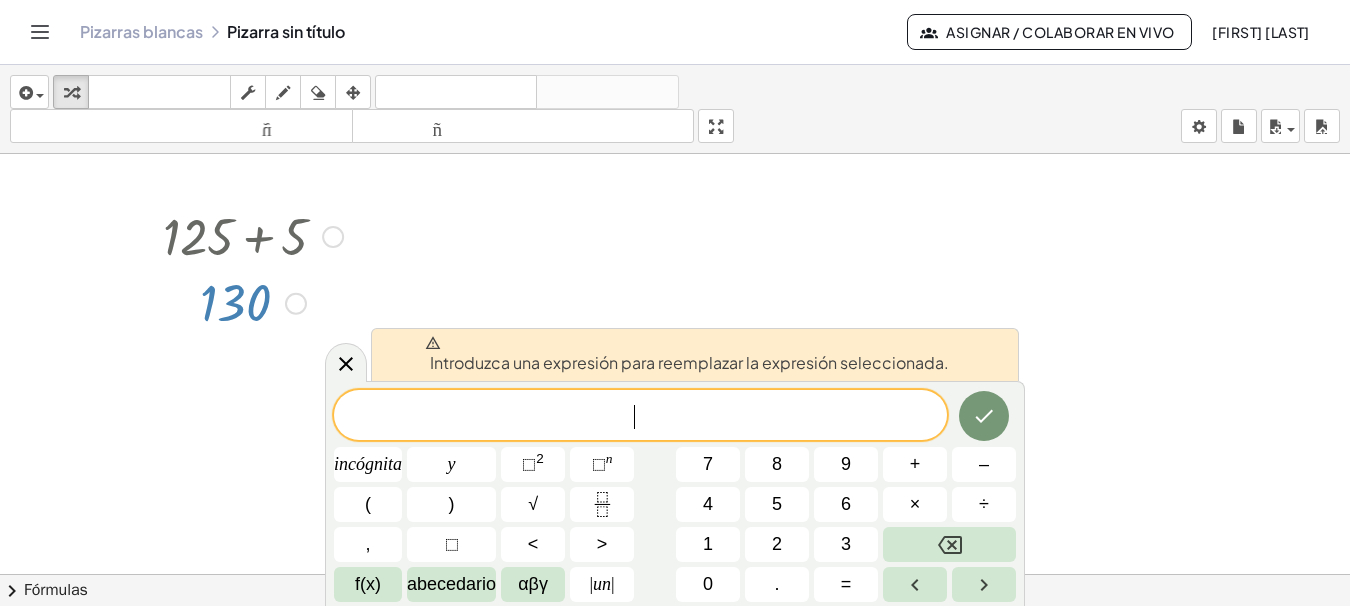 click at bounding box center [675, 574] 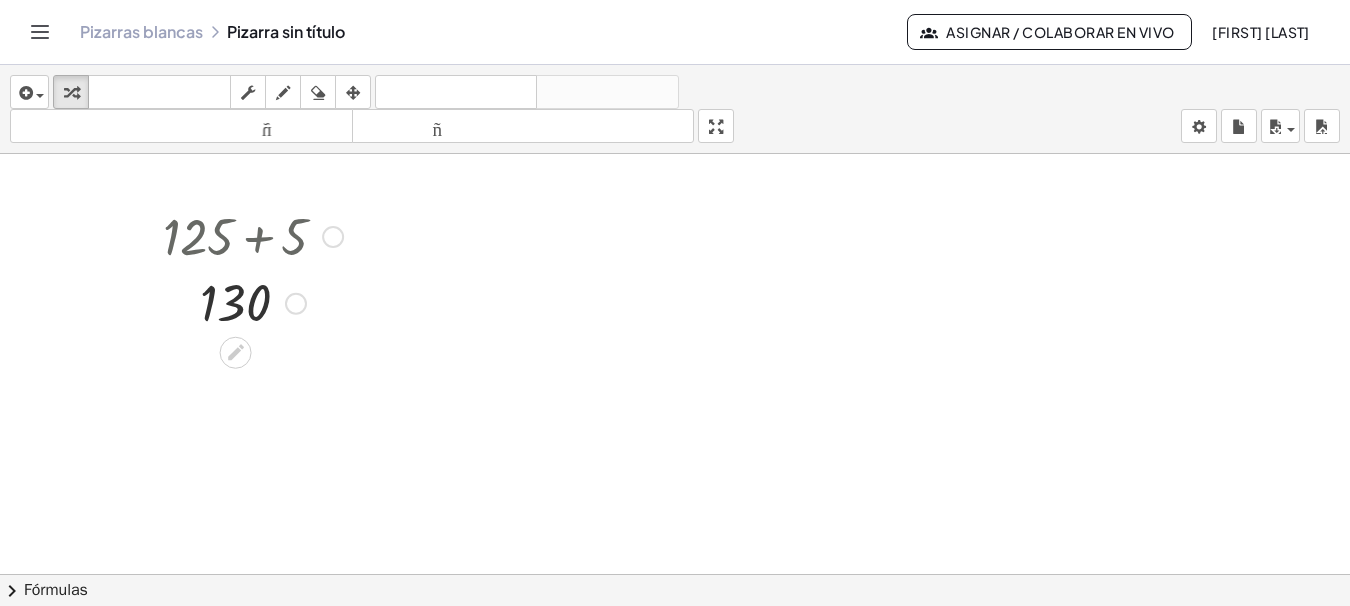 click at bounding box center (296, 304) 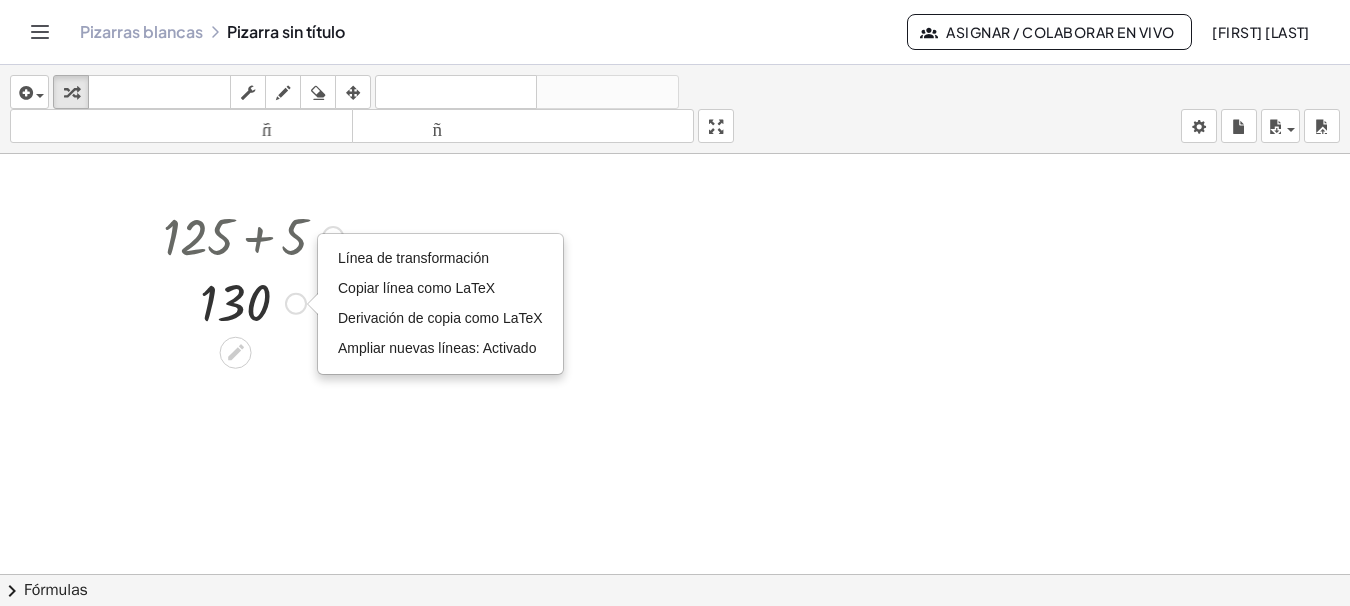 click at bounding box center [253, 235] 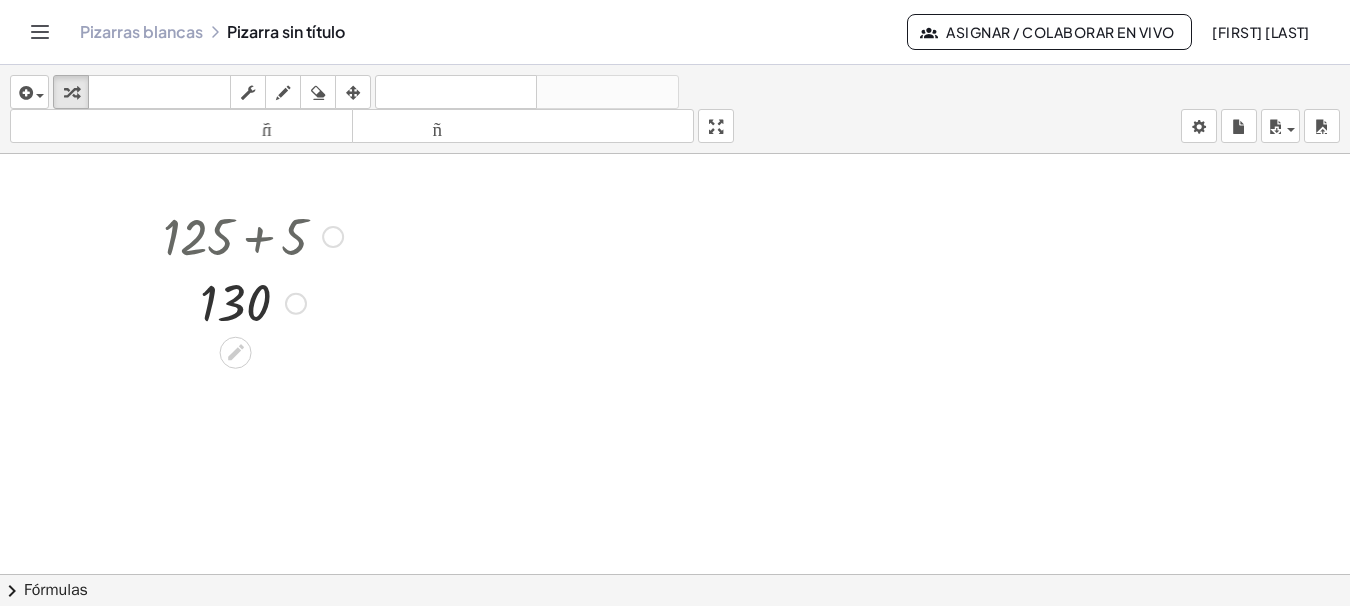 drag, startPoint x: 330, startPoint y: 239, endPoint x: 217, endPoint y: 244, distance: 113.110565 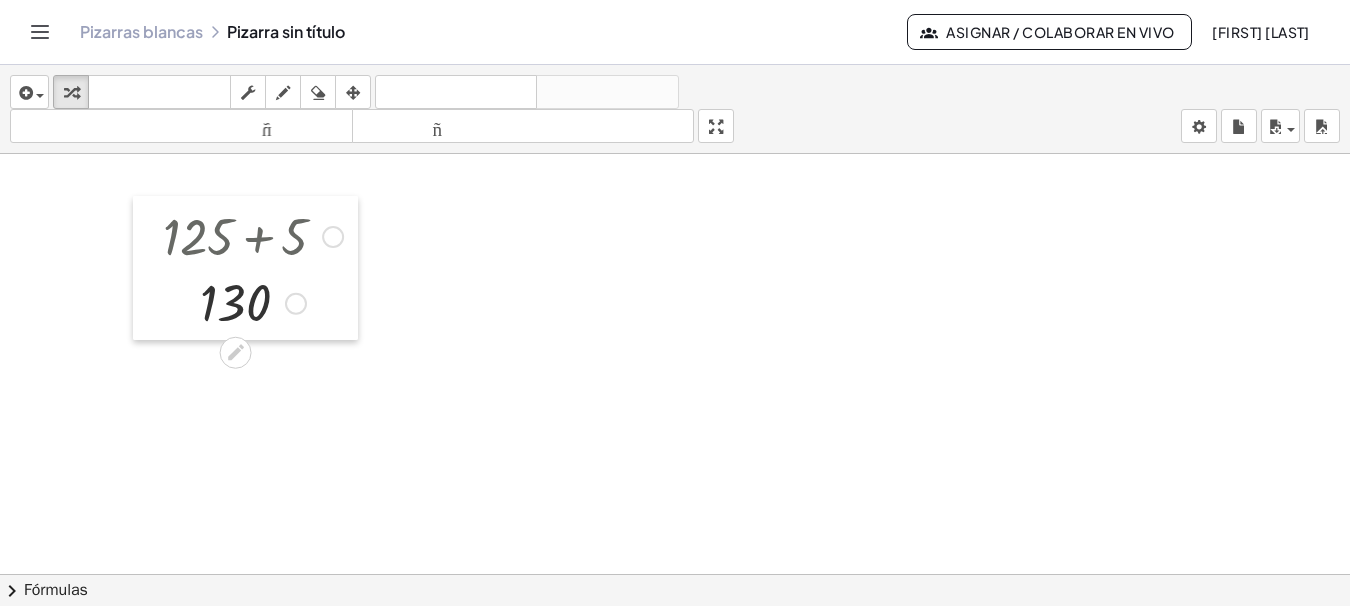 drag, startPoint x: 217, startPoint y: 244, endPoint x: 160, endPoint y: 286, distance: 70.80254 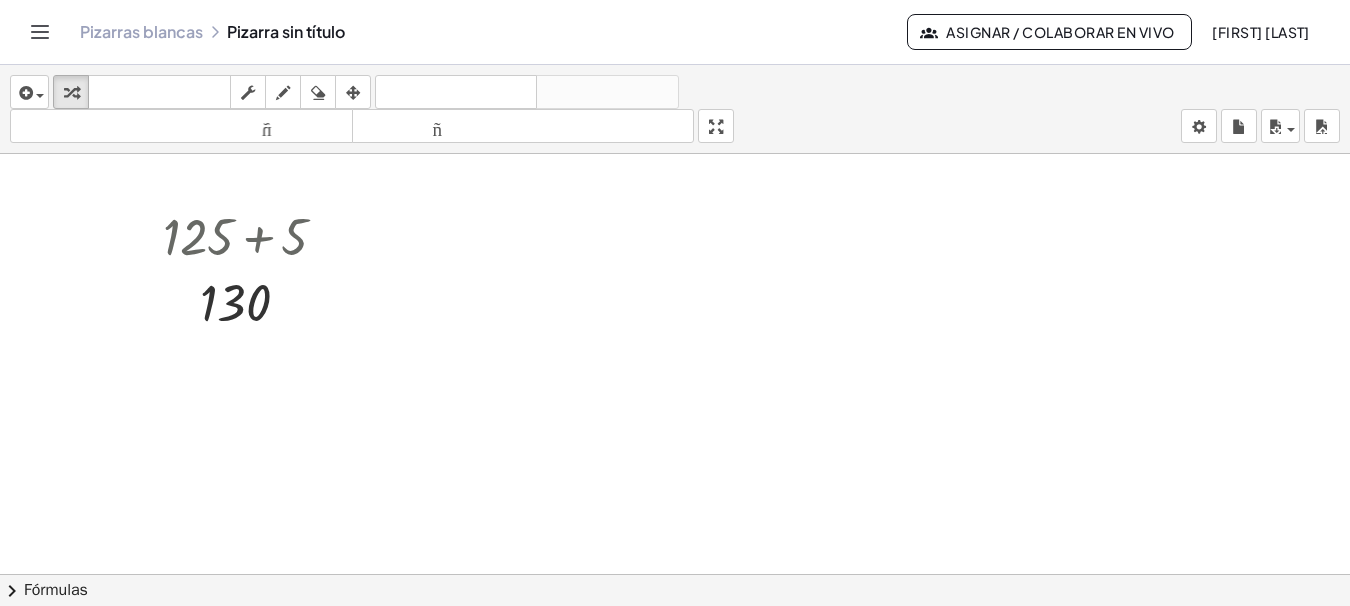 click 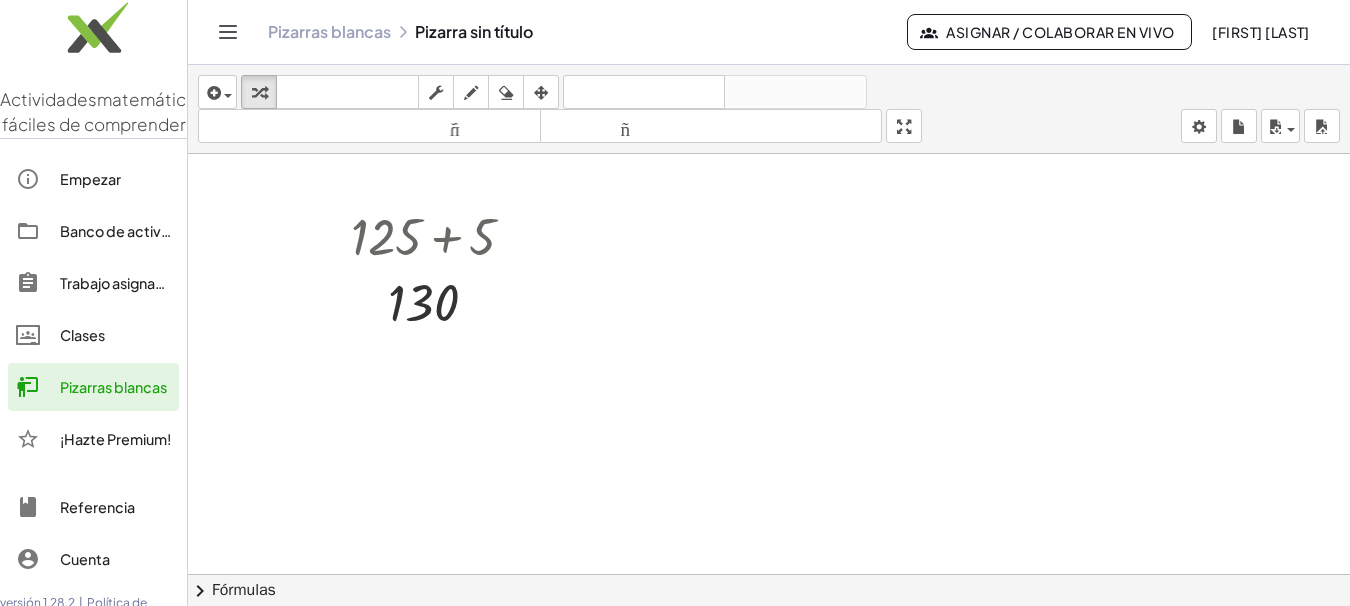 scroll, scrollTop: 65, scrollLeft: 0, axis: vertical 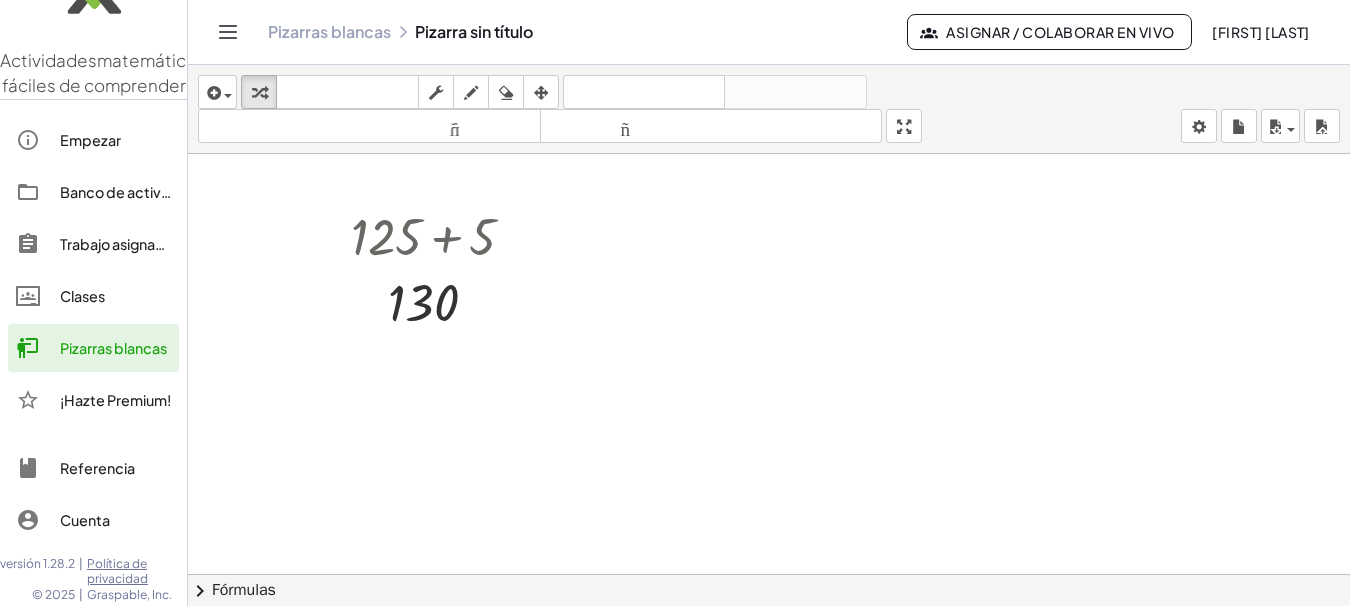 click at bounding box center [769, 574] 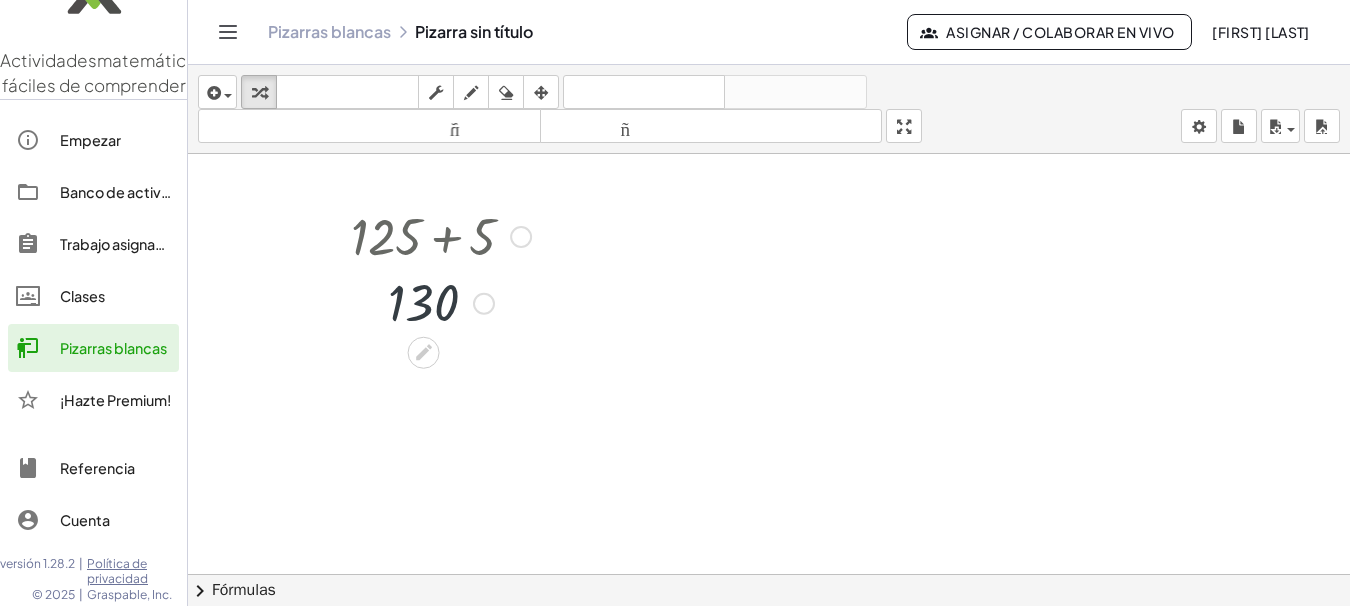 click at bounding box center (441, 302) 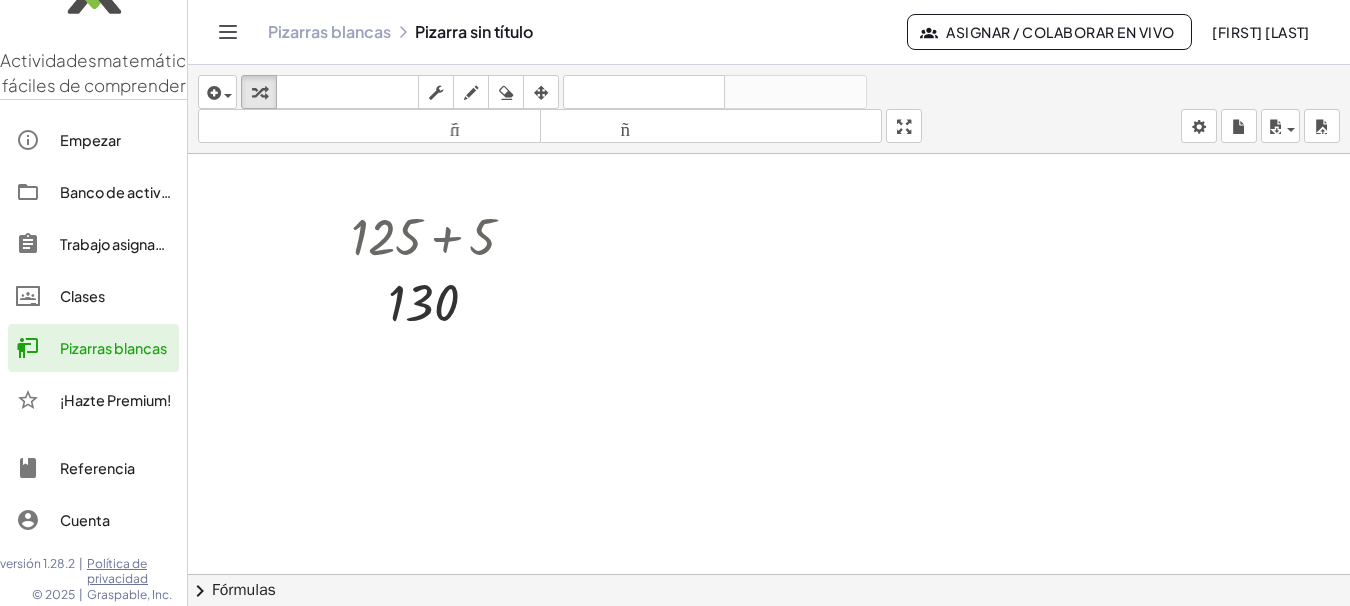 click at bounding box center (769, 574) 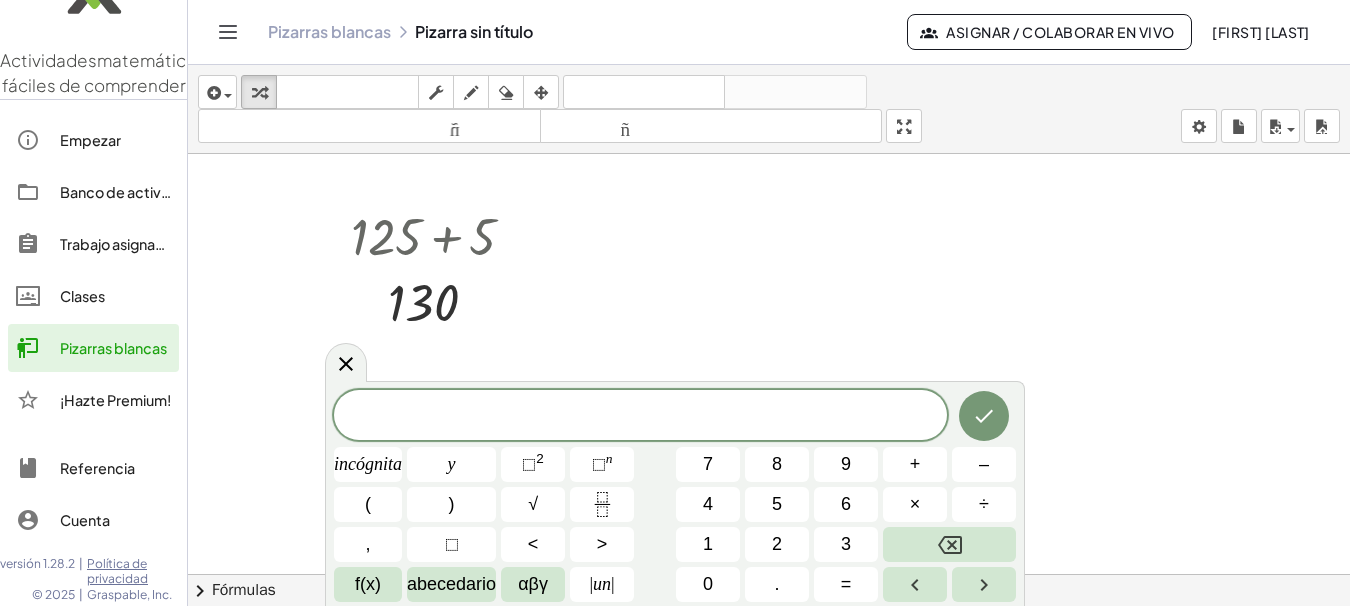 click at bounding box center (769, 574) 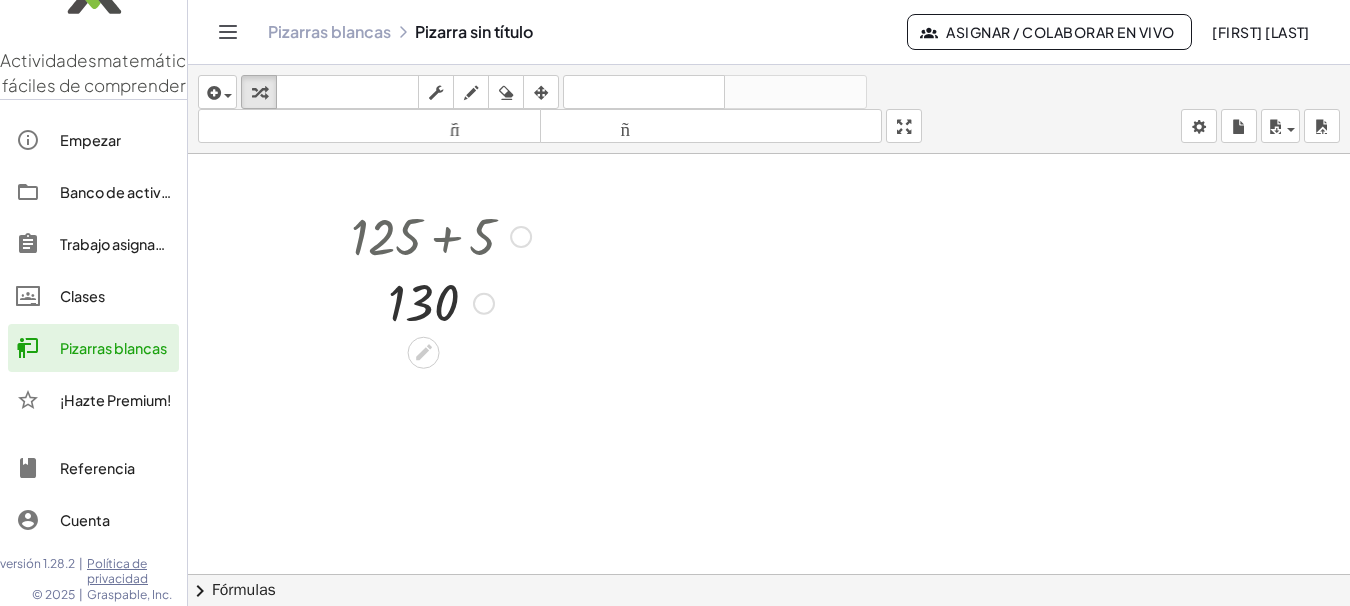 click at bounding box center [441, 302] 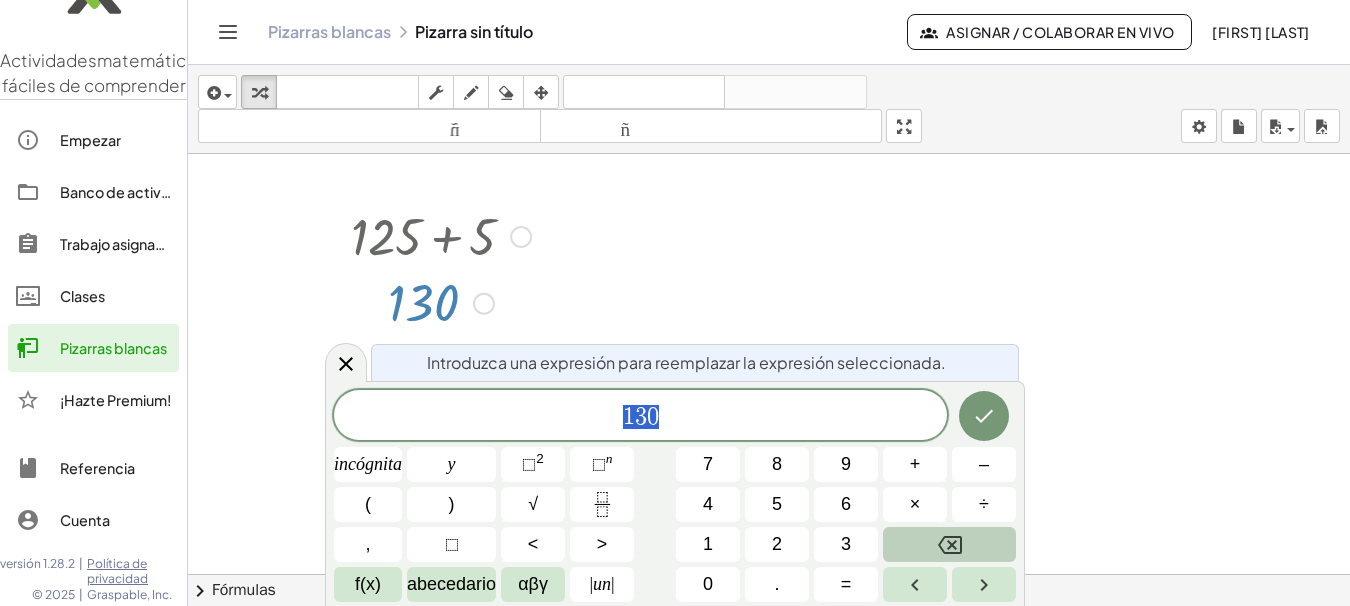 click 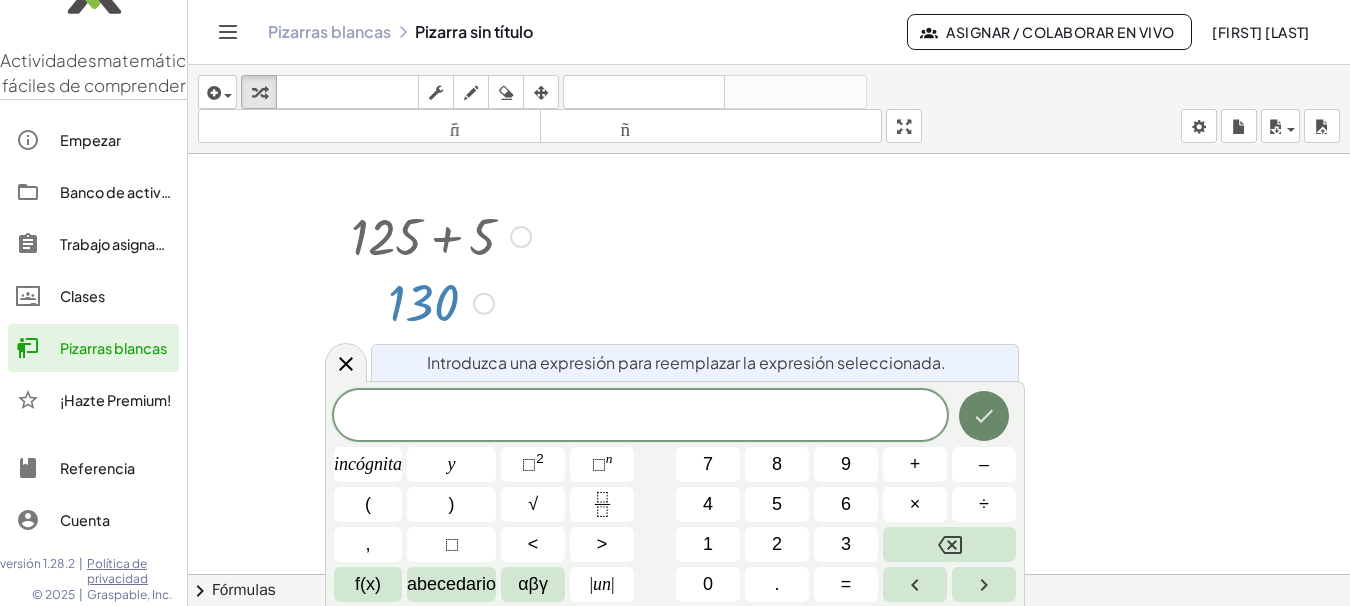 click at bounding box center (984, 416) 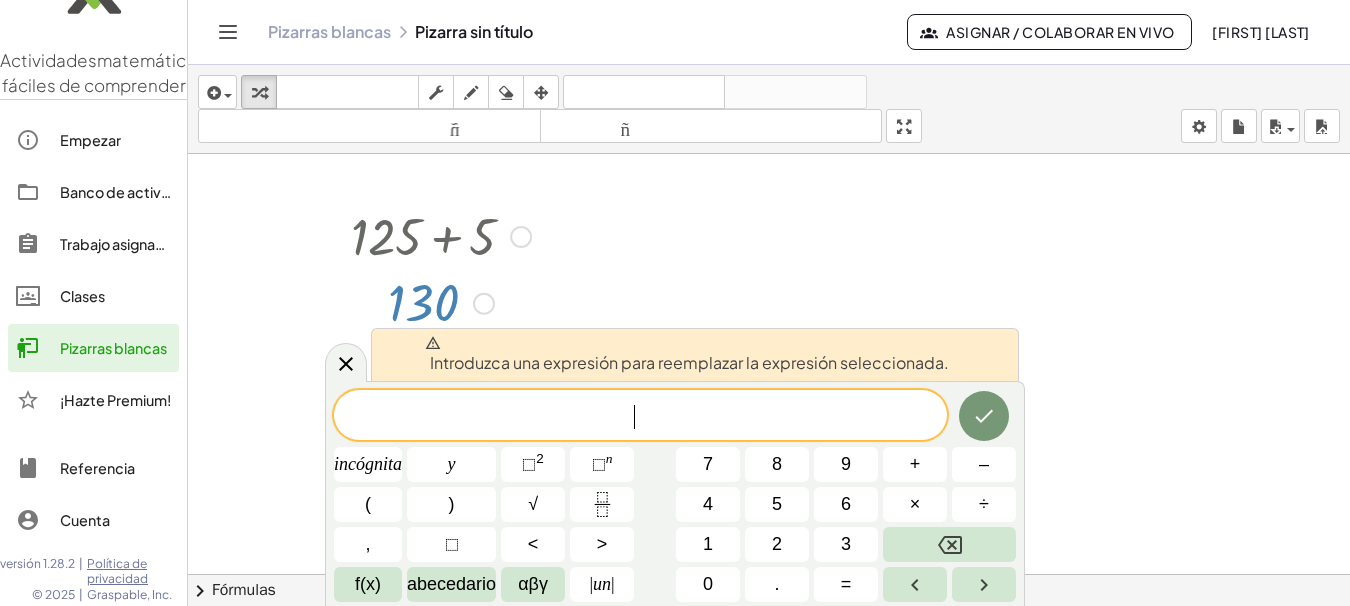 click at bounding box center [769, 574] 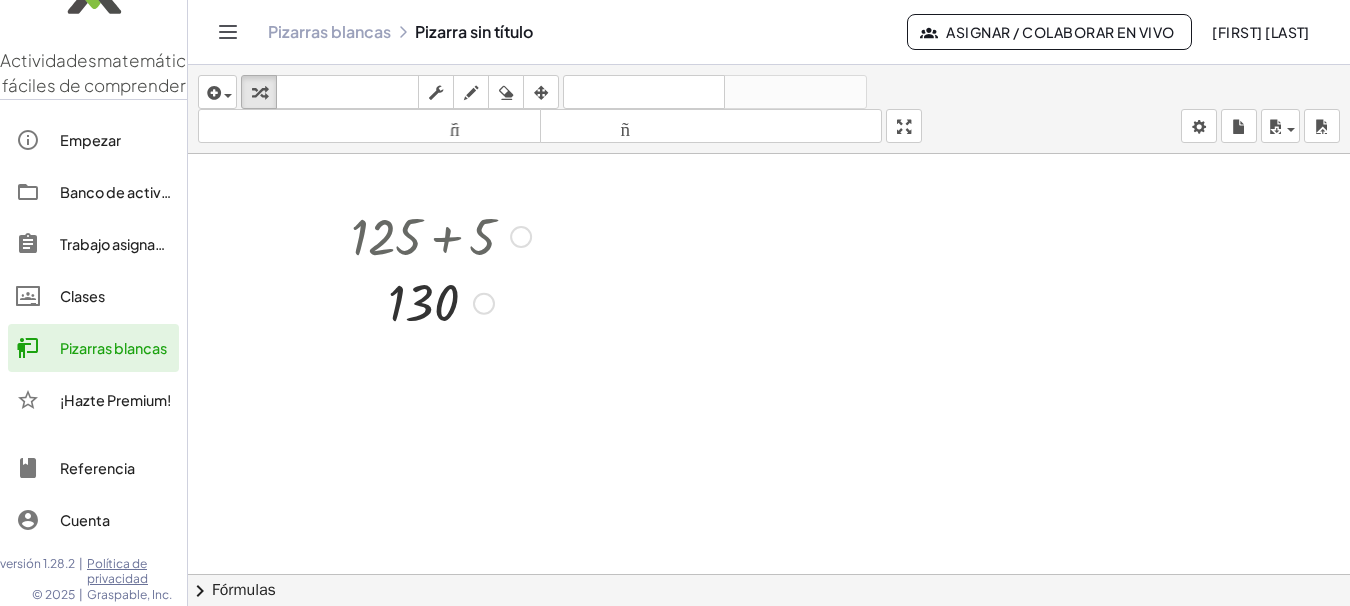 click at bounding box center (441, 302) 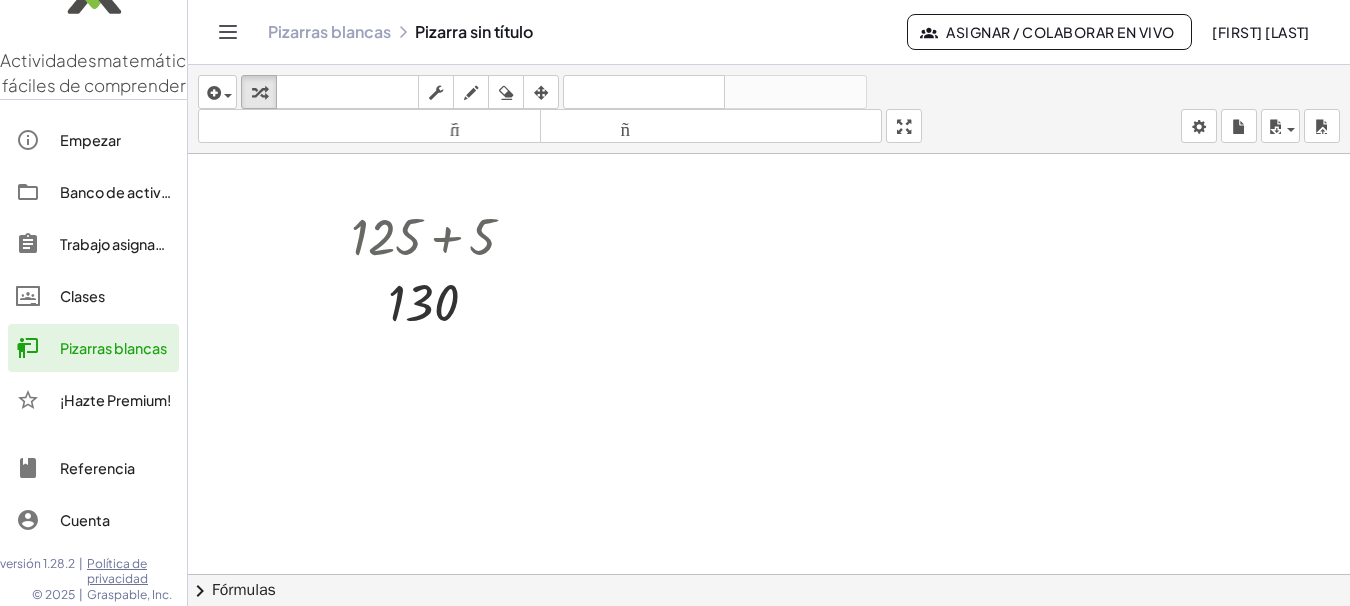 drag, startPoint x: 483, startPoint y: 306, endPoint x: 468, endPoint y: 379, distance: 74.52516 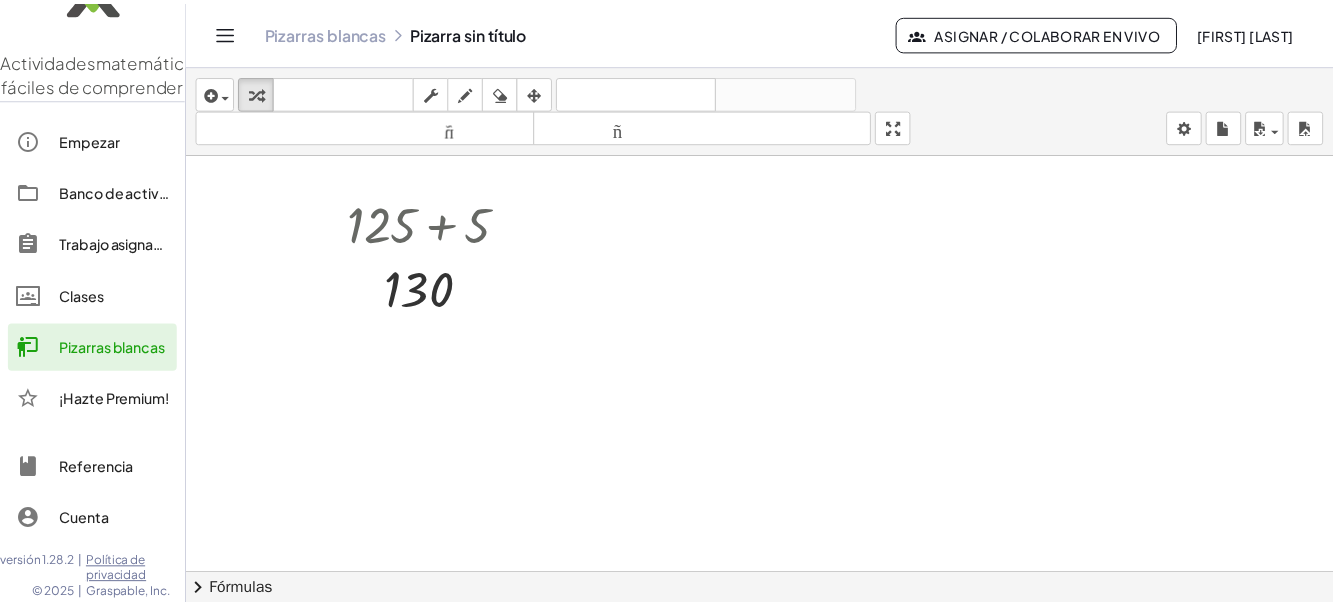 scroll, scrollTop: 0, scrollLeft: 0, axis: both 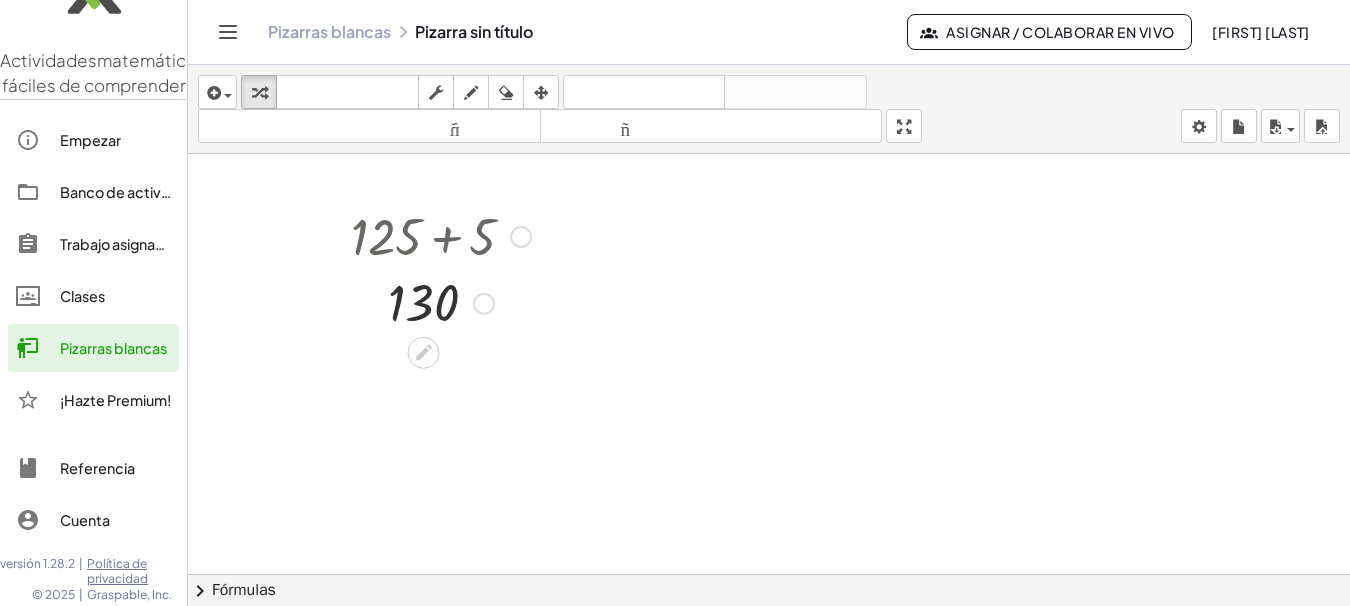 click at bounding box center [441, 235] 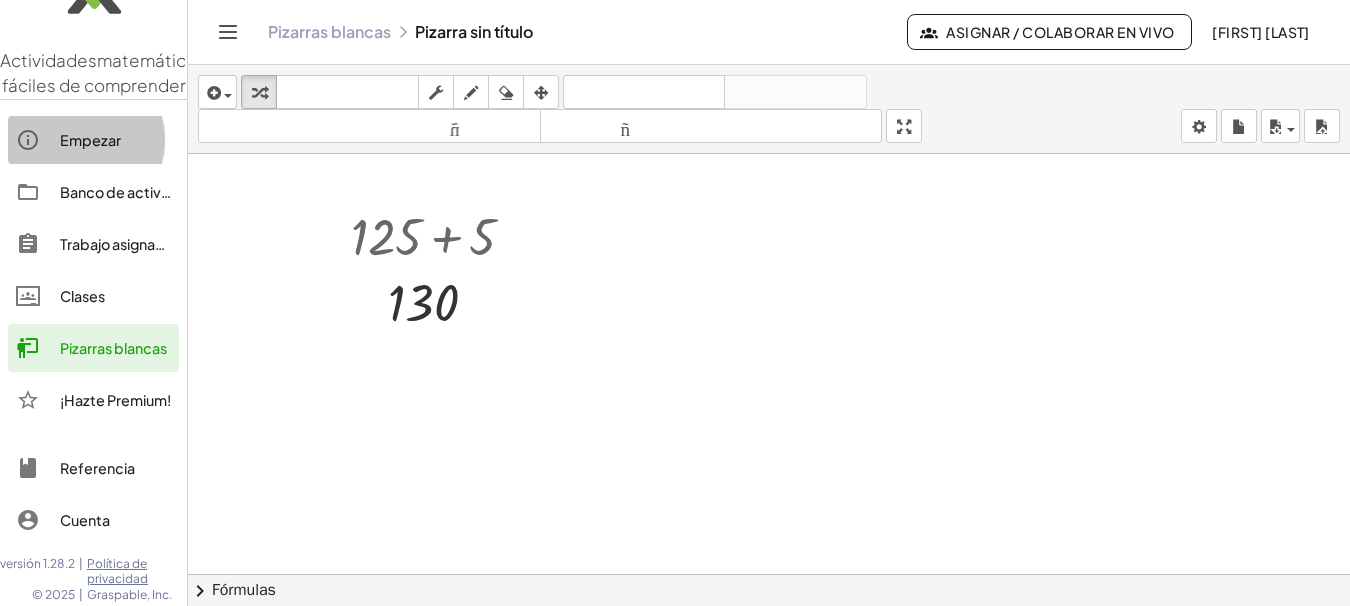 click on "Empezar" at bounding box center [90, 140] 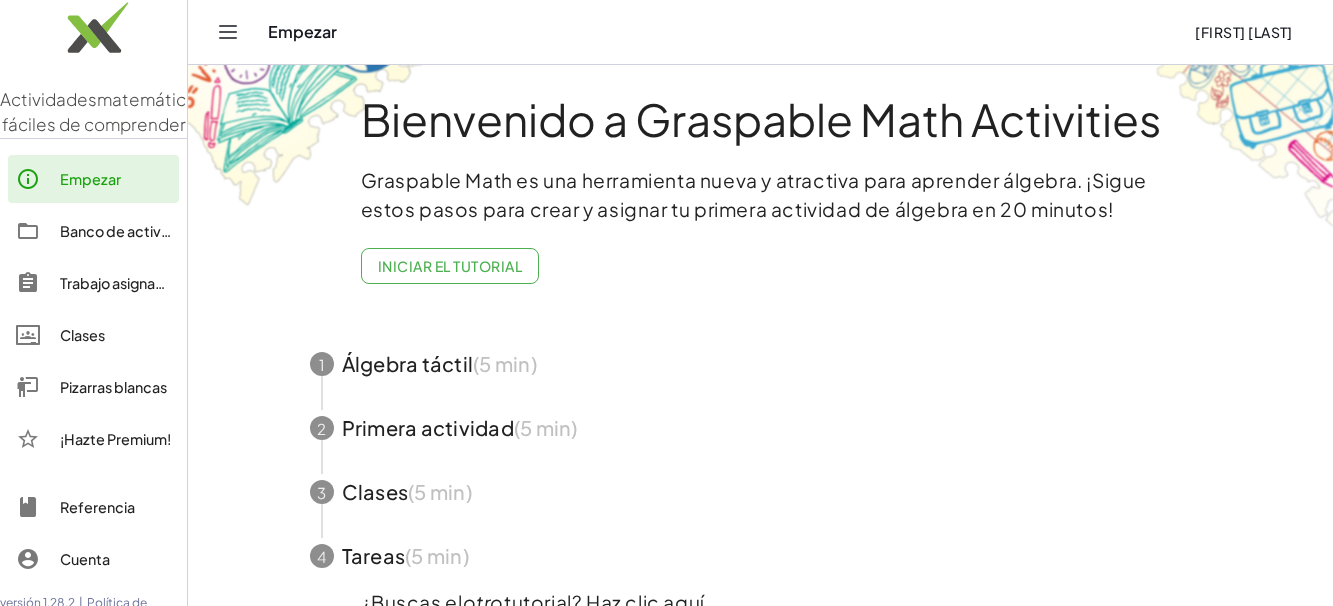 scroll, scrollTop: 0, scrollLeft: 0, axis: both 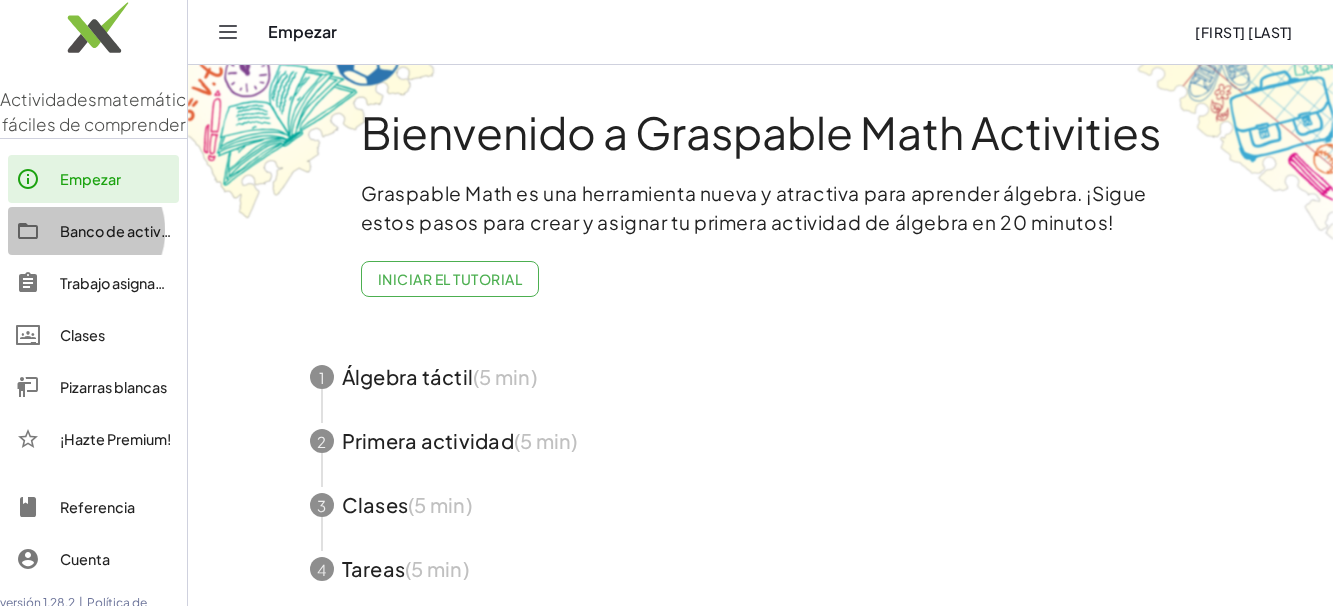 click on "Banco de actividades" at bounding box center [134, 231] 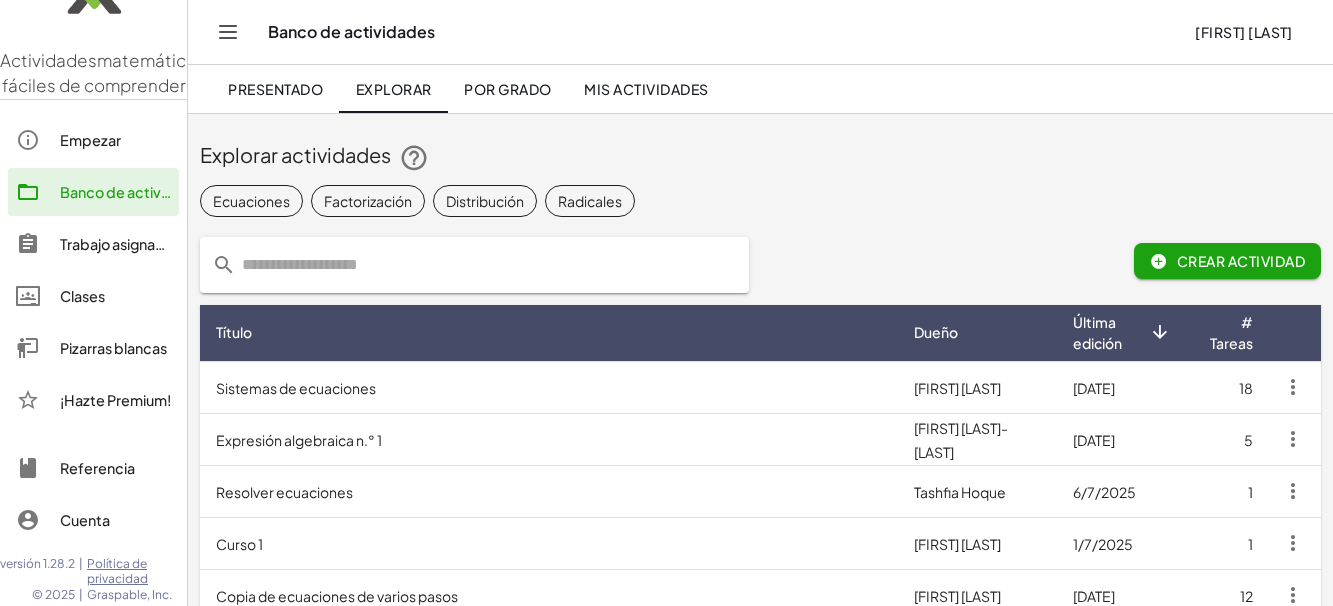 scroll, scrollTop: 65, scrollLeft: 0, axis: vertical 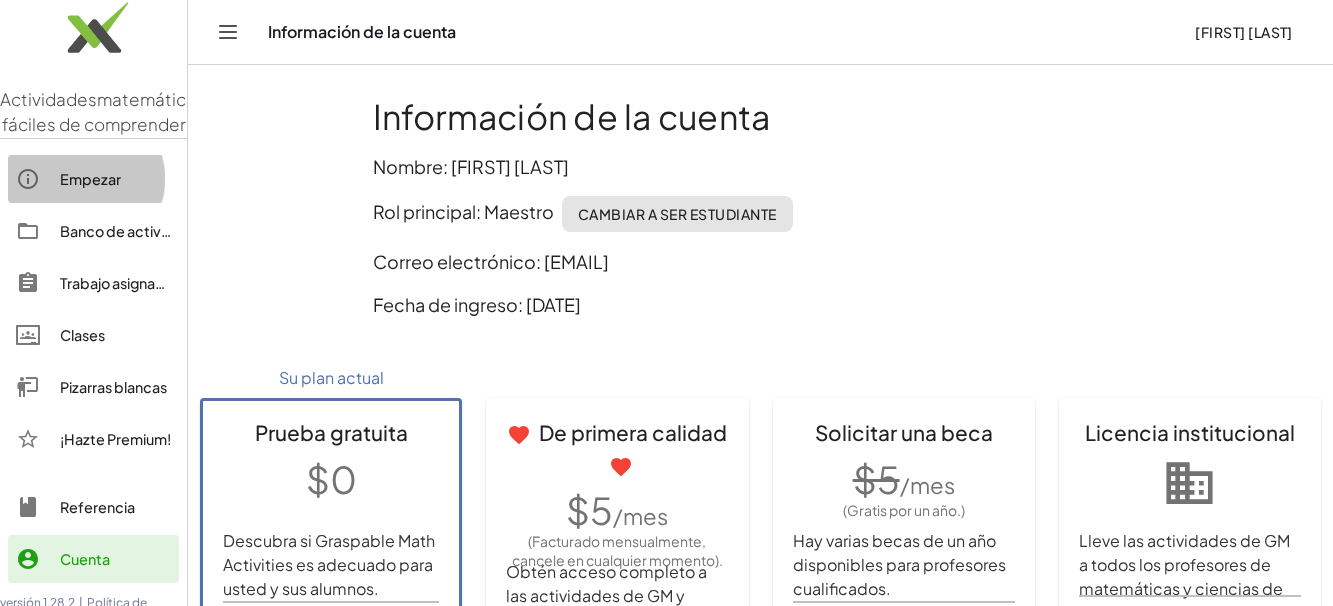 click on "Empezar" at bounding box center [90, 179] 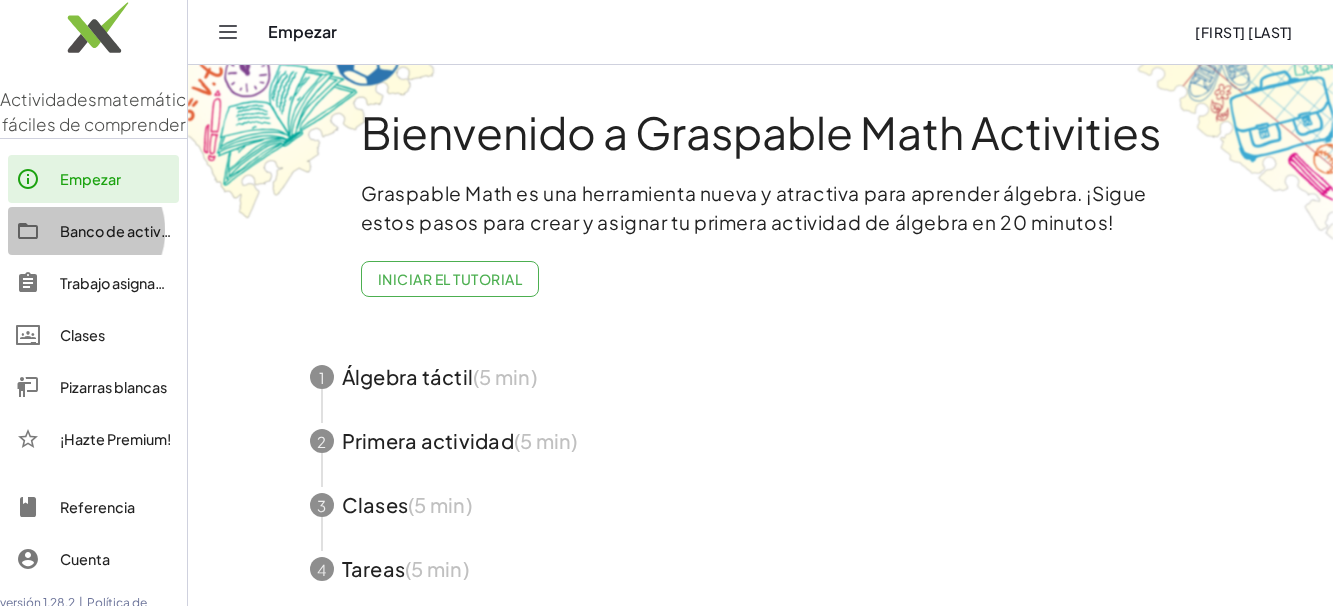 click on "Banco de actividades" at bounding box center [134, 231] 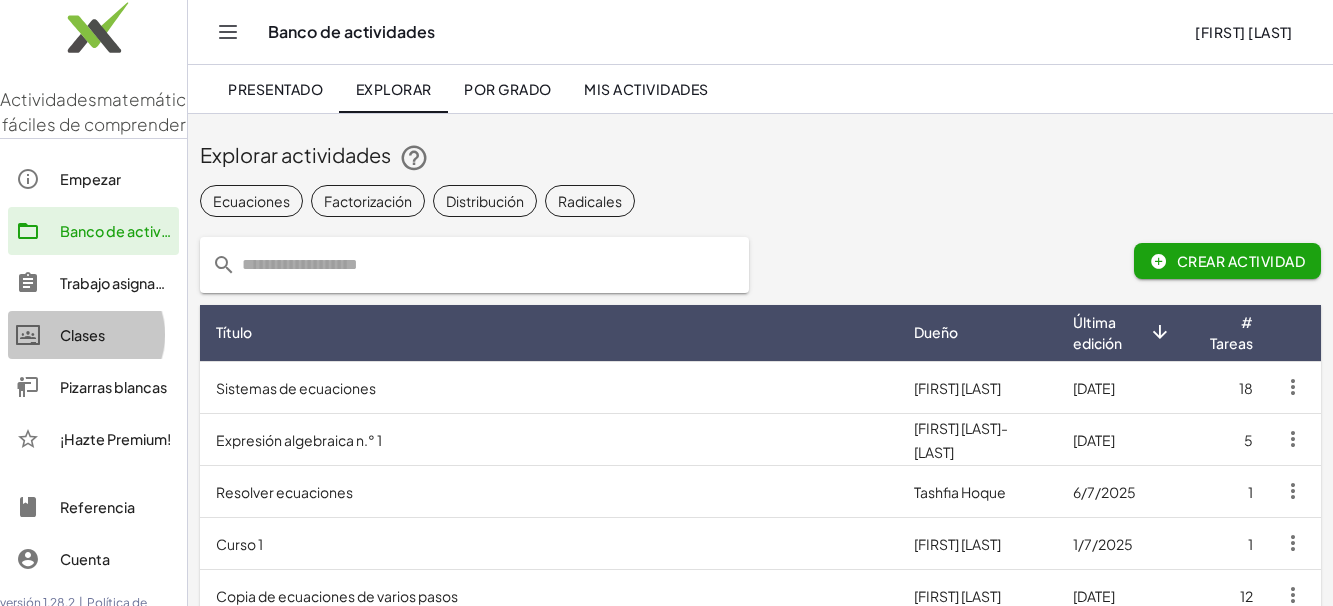 click on "Clases" 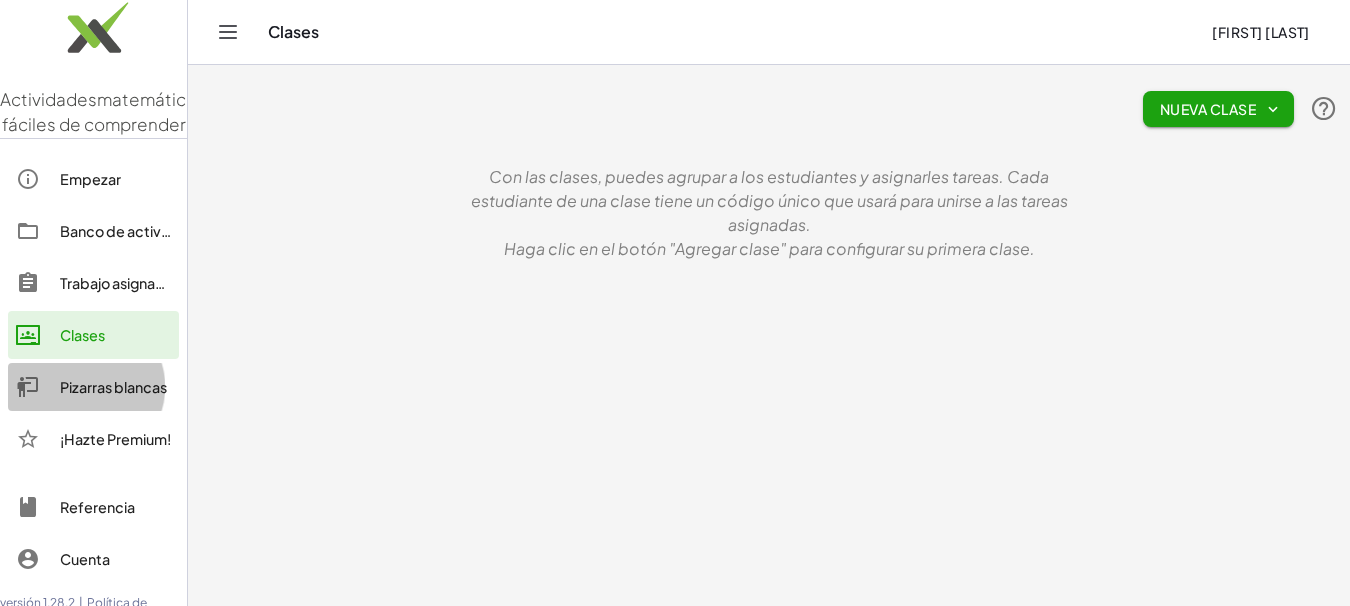 click on "Pizarras blancas" at bounding box center [113, 387] 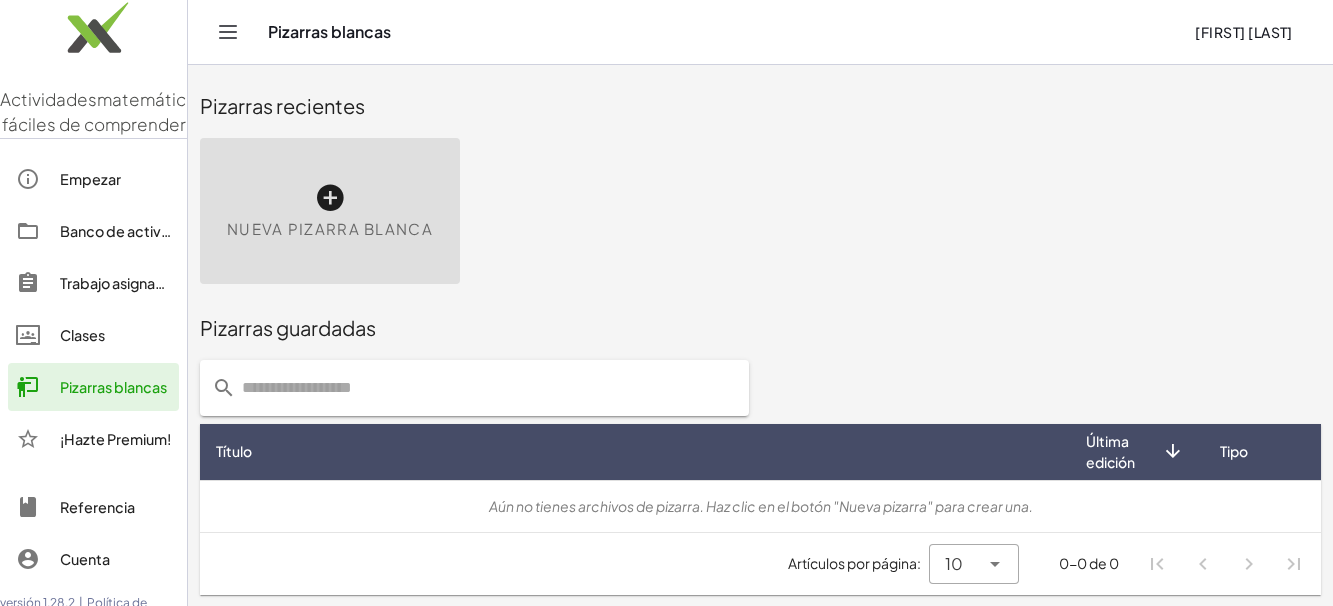 scroll, scrollTop: 4, scrollLeft: 0, axis: vertical 